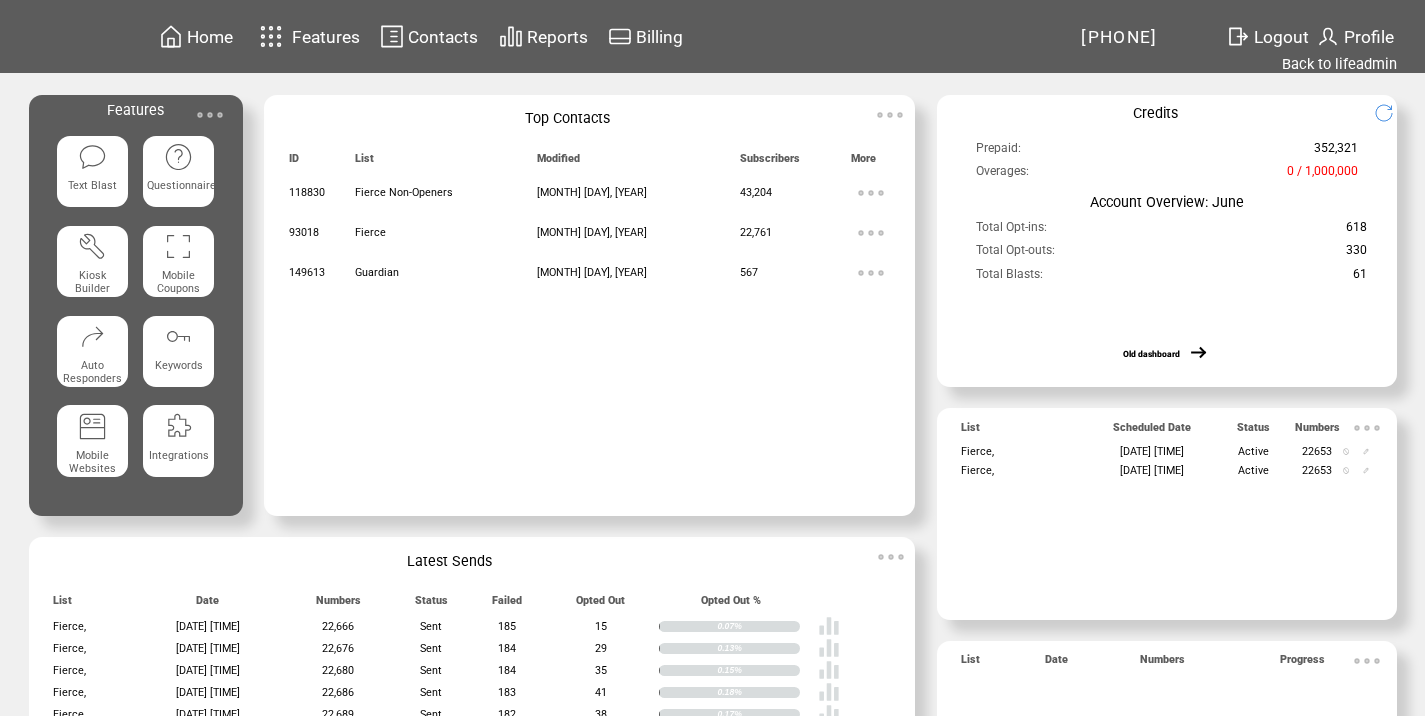 scroll, scrollTop: 0, scrollLeft: 0, axis: both 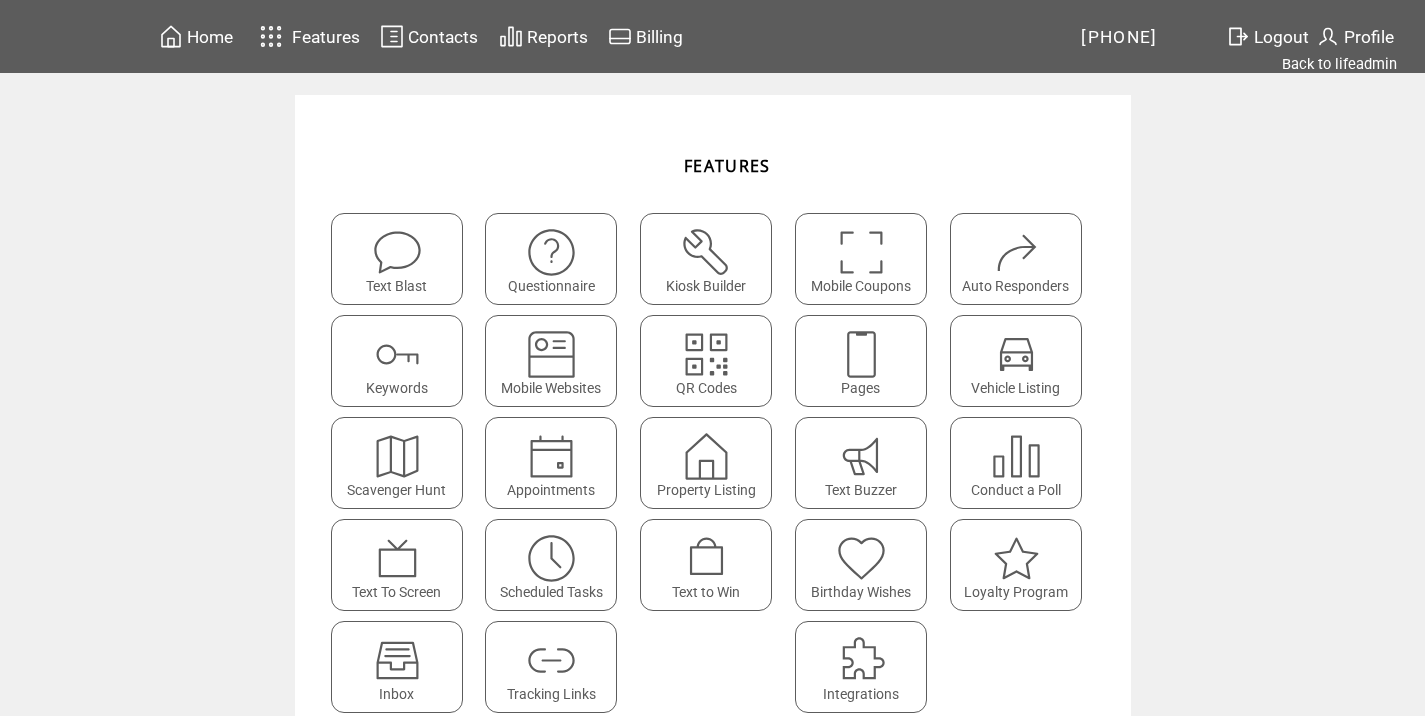 click at bounding box center [551, 660] 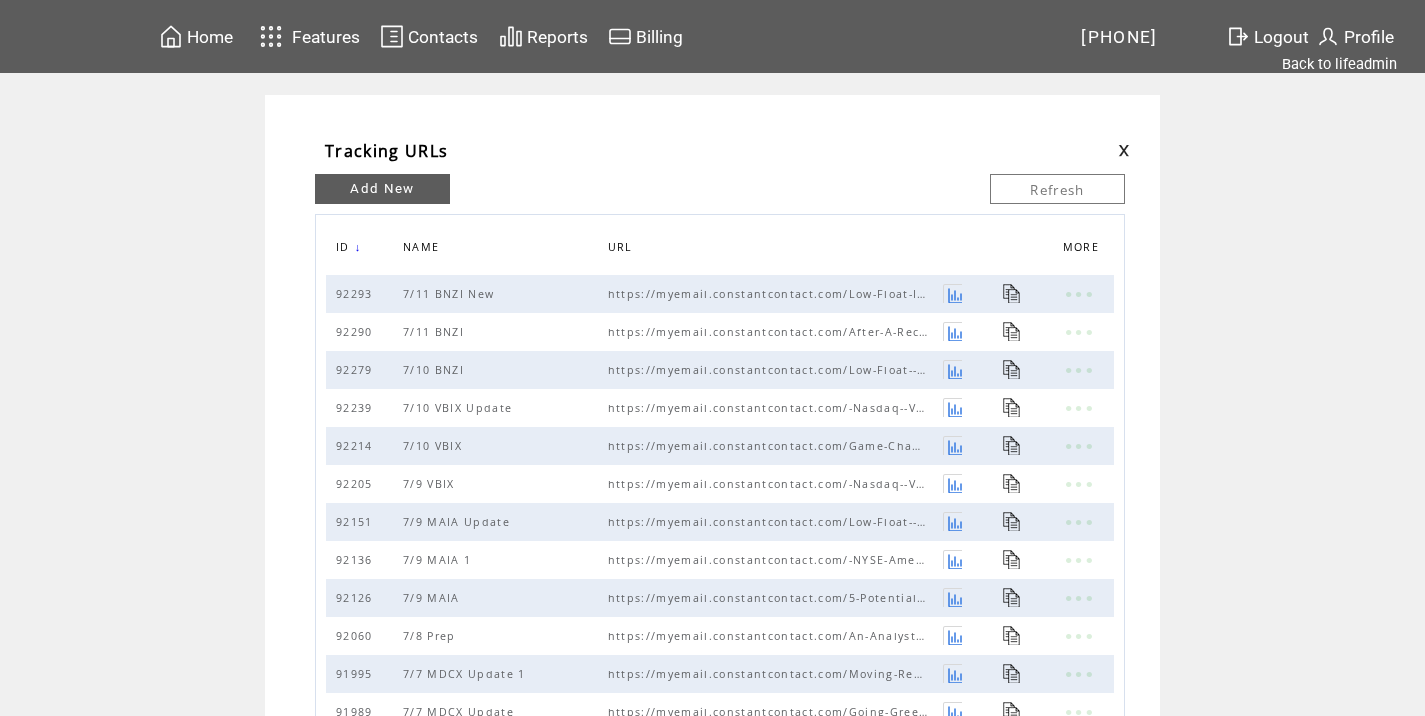 scroll, scrollTop: 0, scrollLeft: 0, axis: both 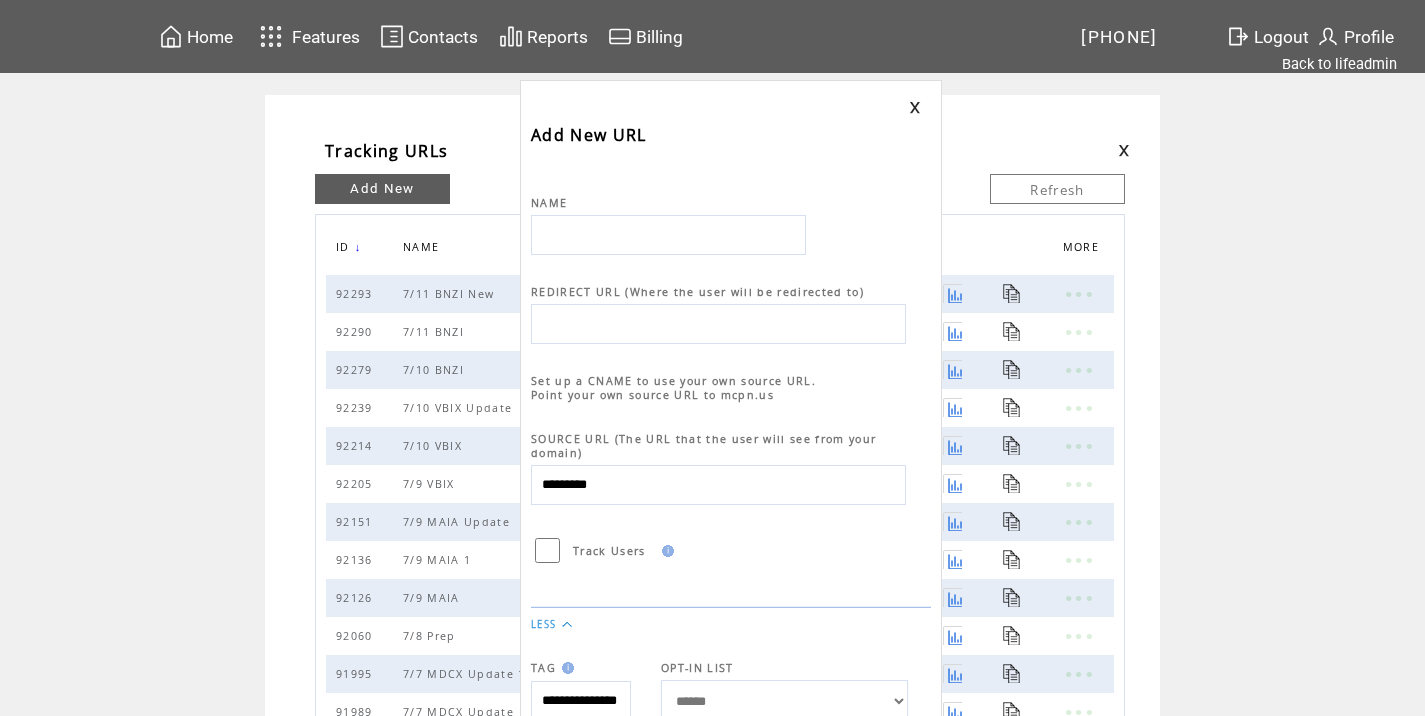 click at bounding box center (668, 235) 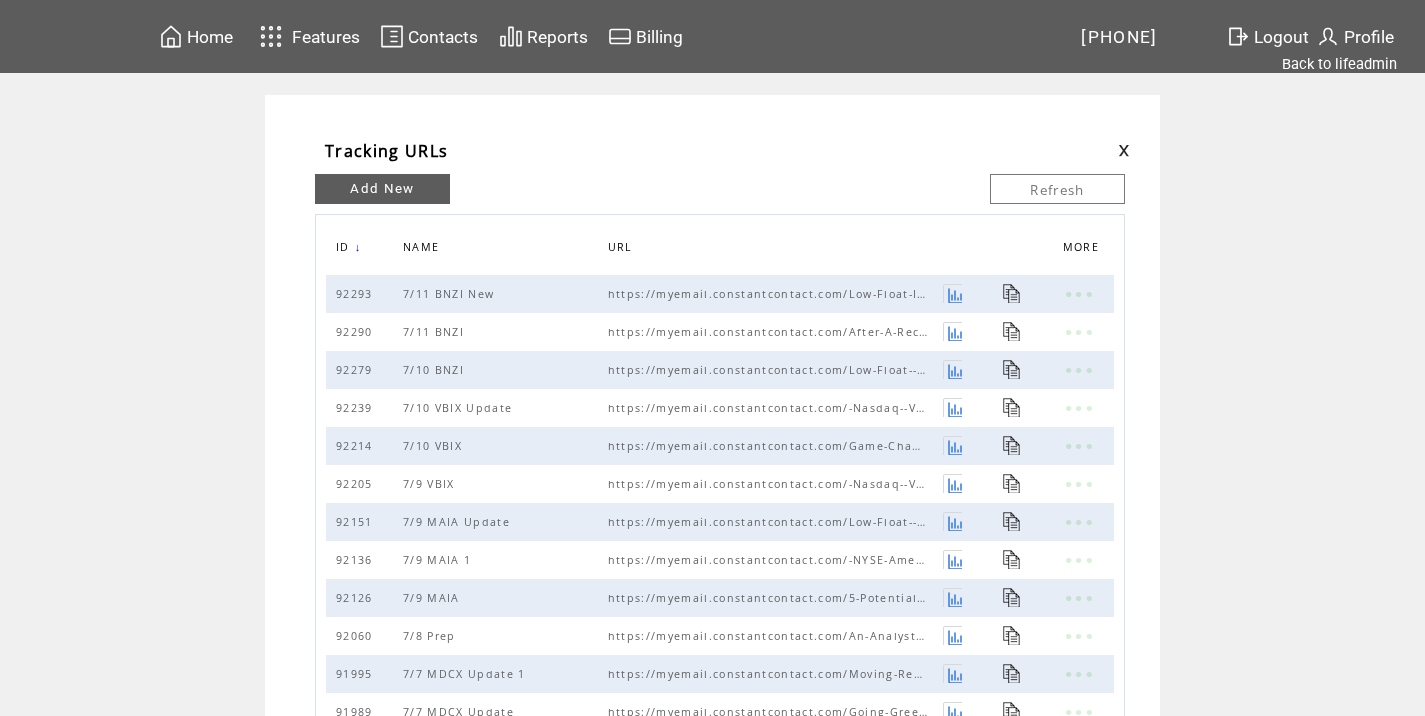 click at bounding box center [1109, 151] 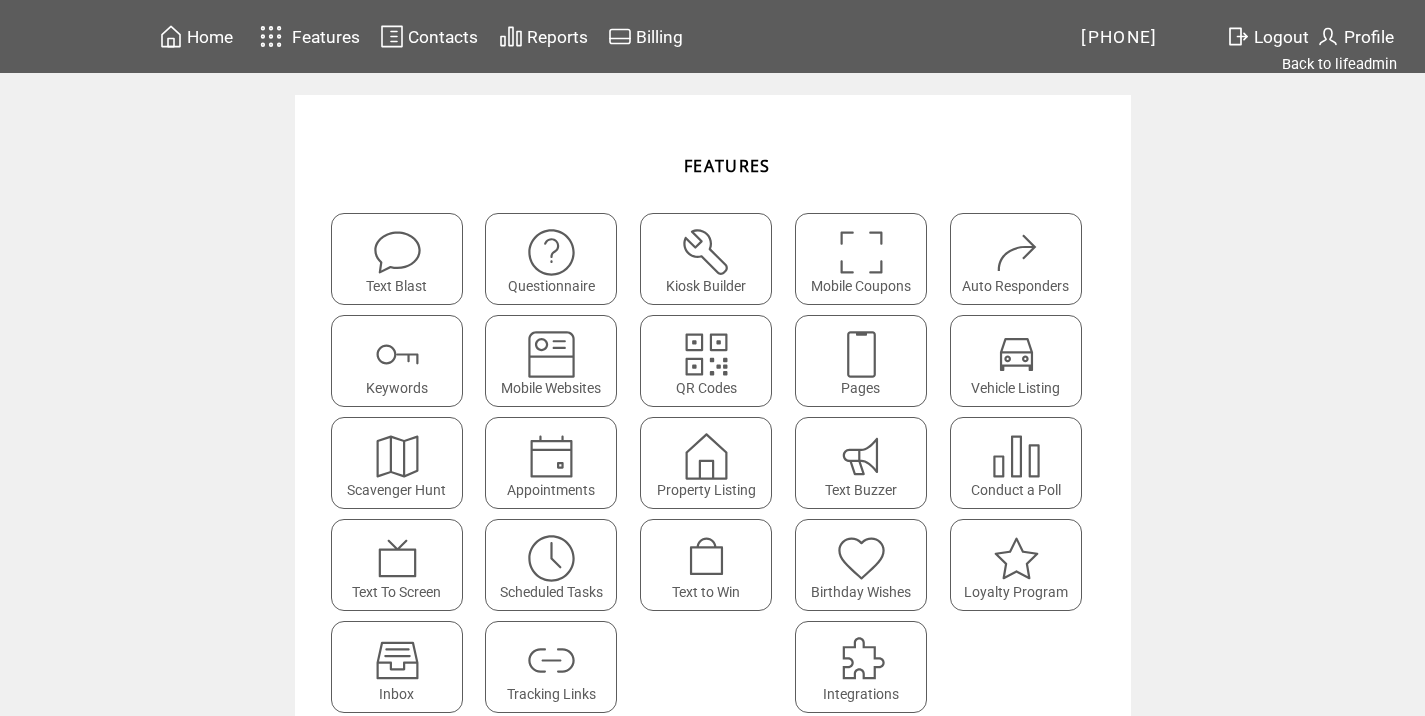 scroll, scrollTop: 0, scrollLeft: 0, axis: both 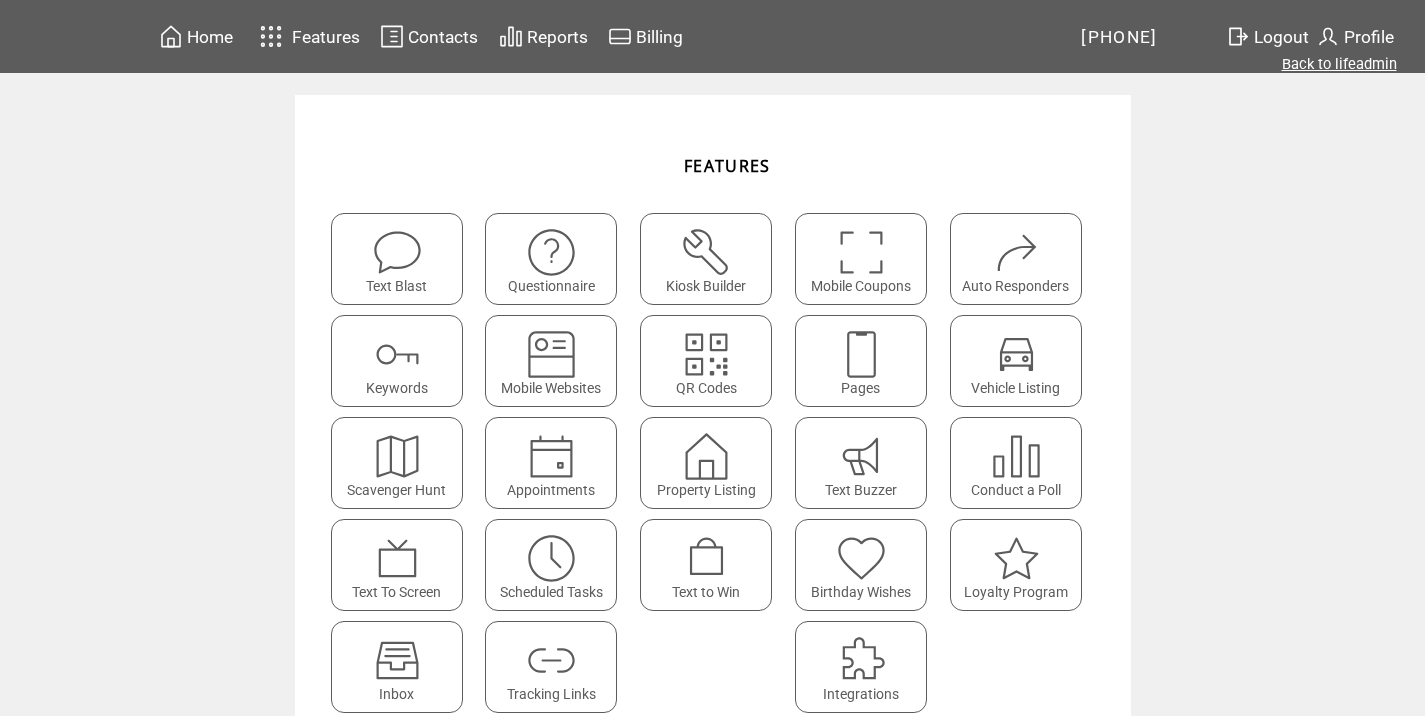 click on "Back to lifeadmin" at bounding box center (1339, 64) 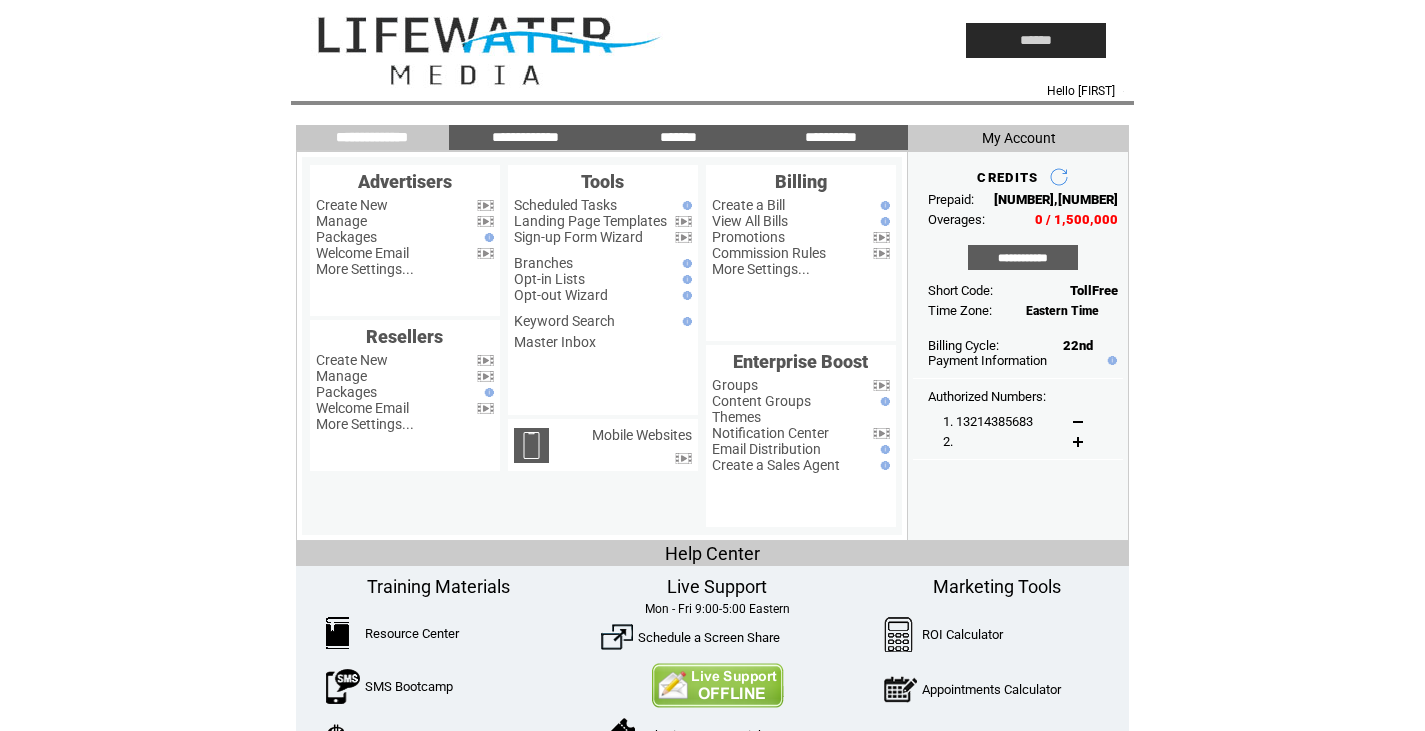 scroll, scrollTop: 0, scrollLeft: 0, axis: both 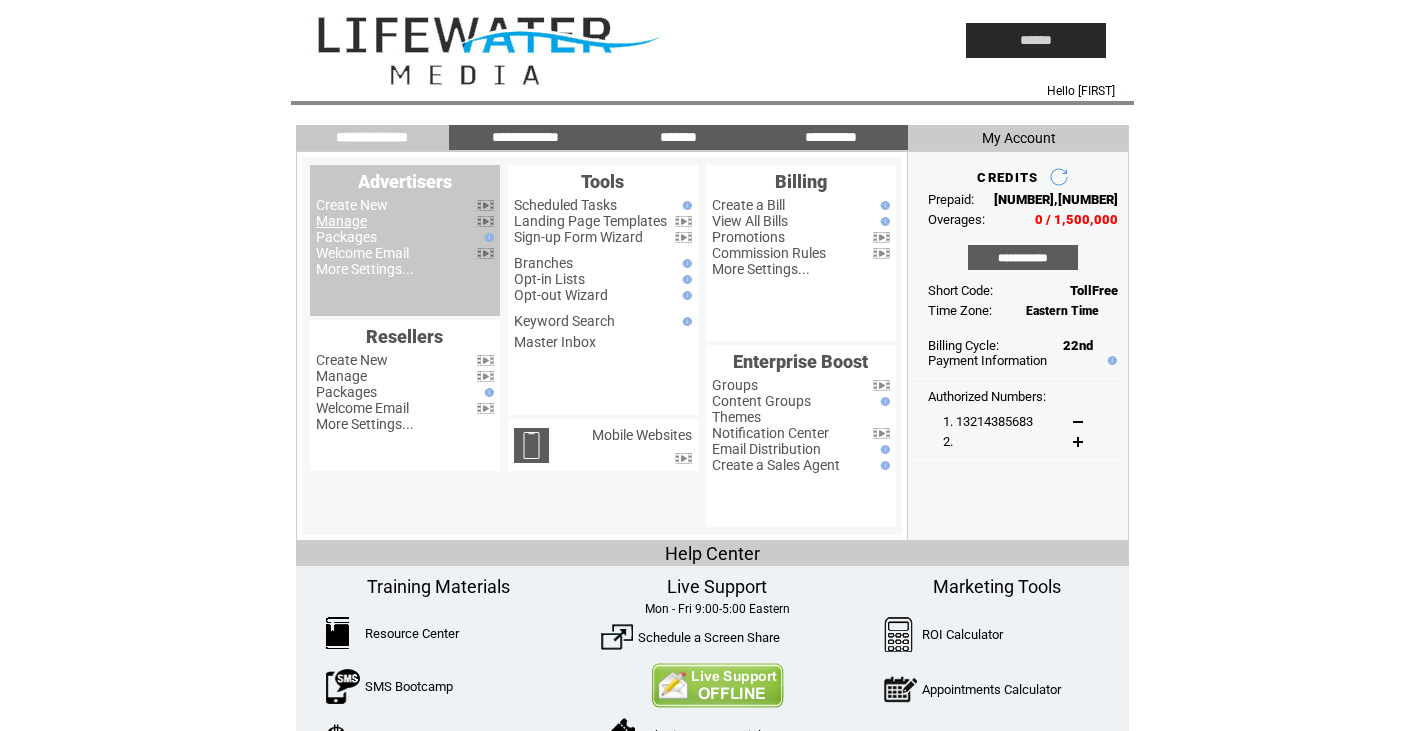 click on "Manage" at bounding box center [341, 221] 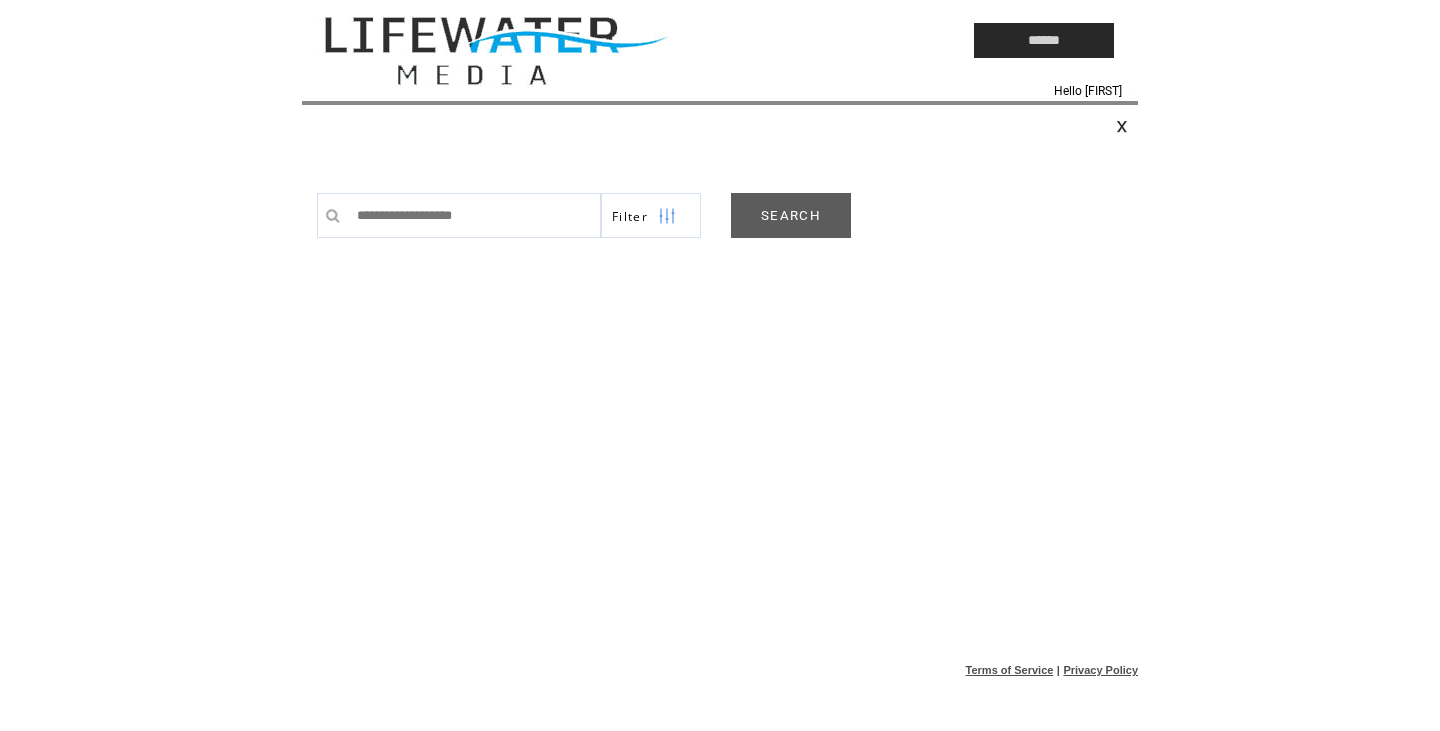 scroll, scrollTop: 0, scrollLeft: 0, axis: both 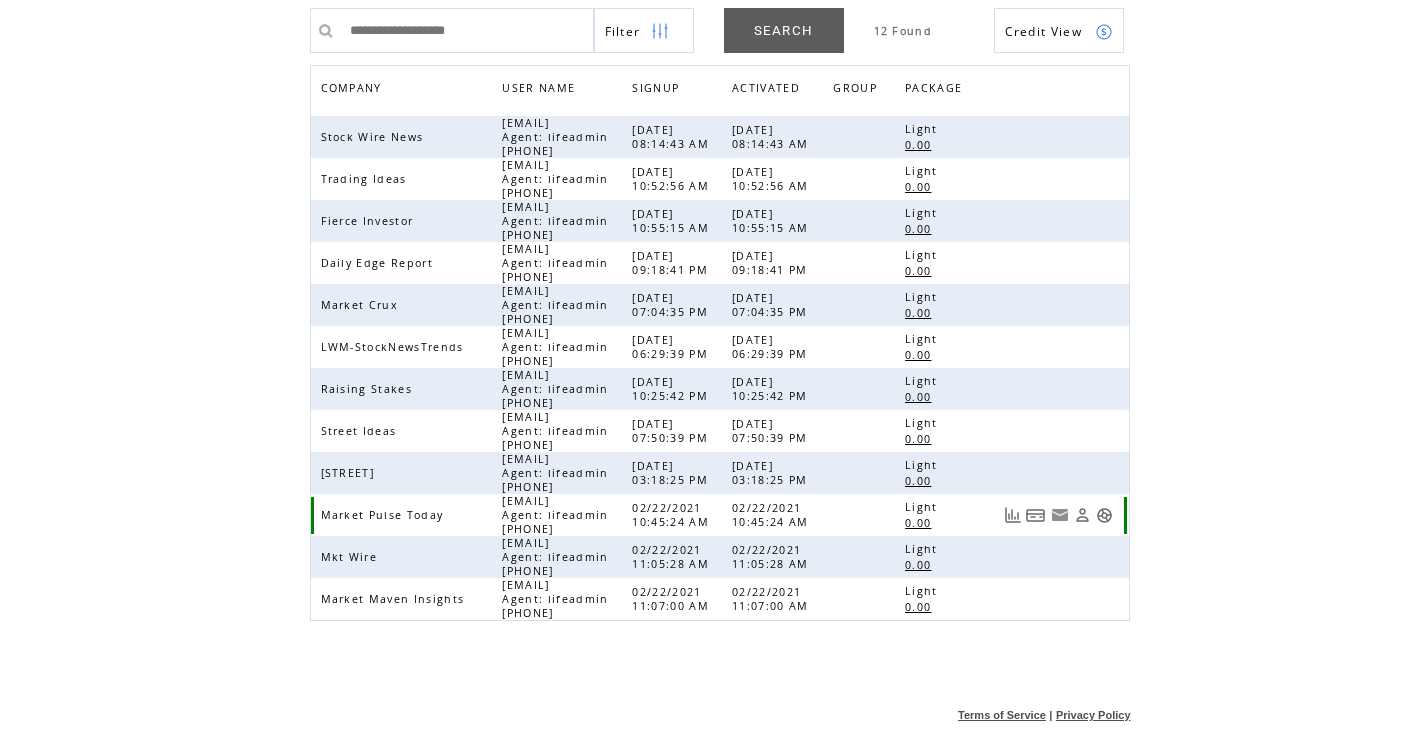 click at bounding box center [1104, 515] 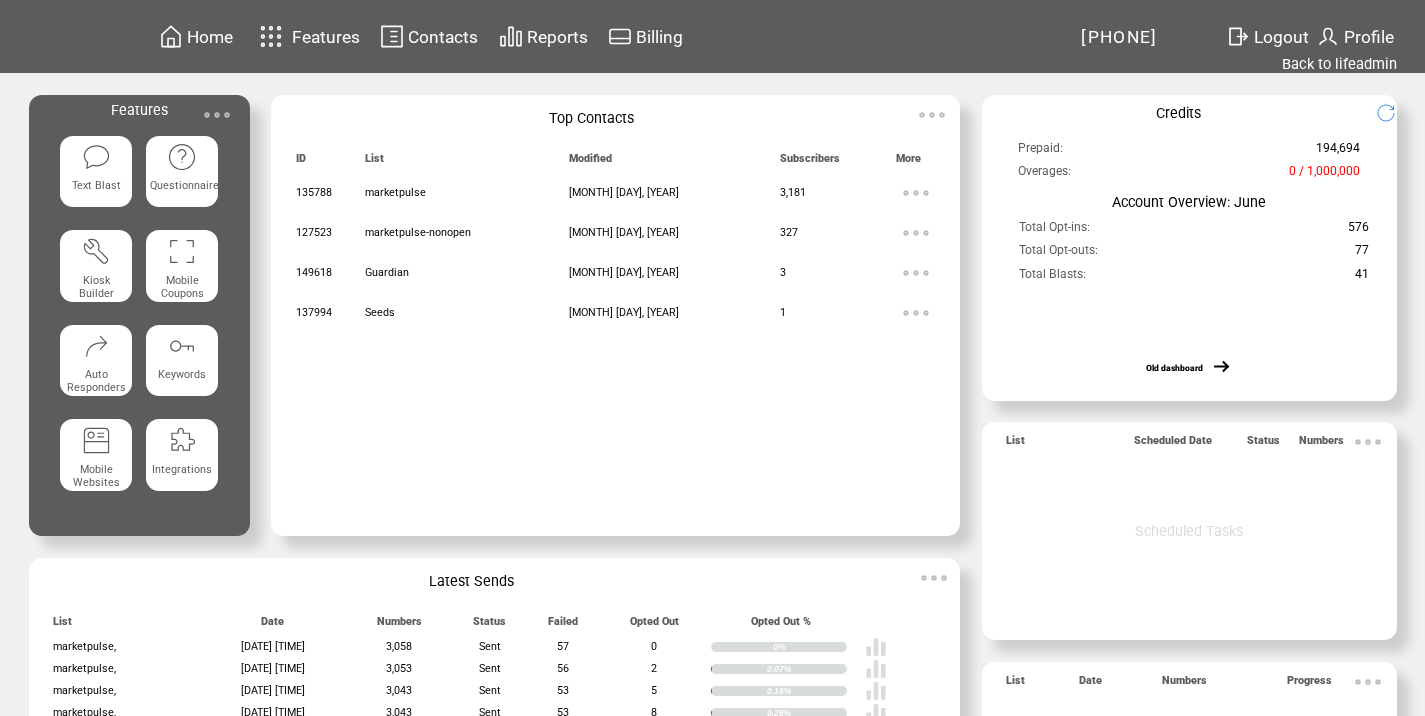 scroll, scrollTop: 0, scrollLeft: 0, axis: both 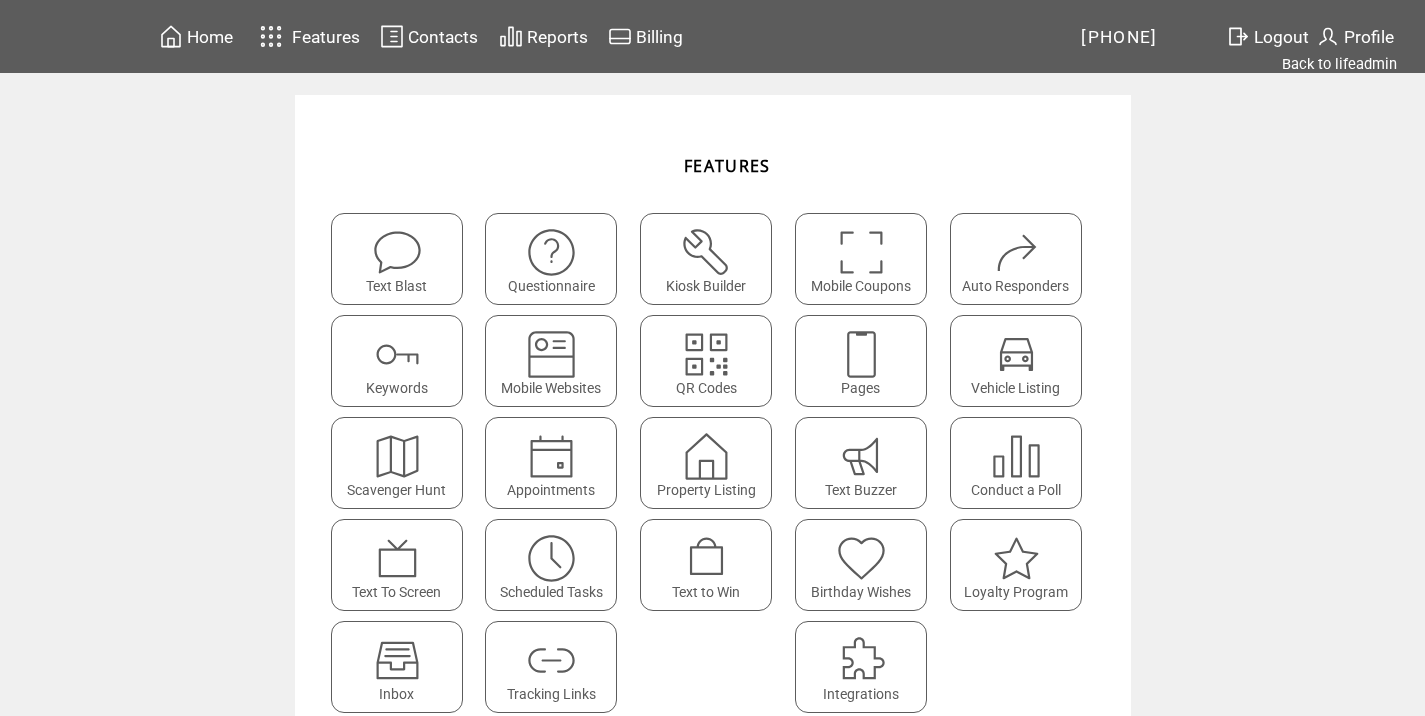 click at bounding box center (551, 653) 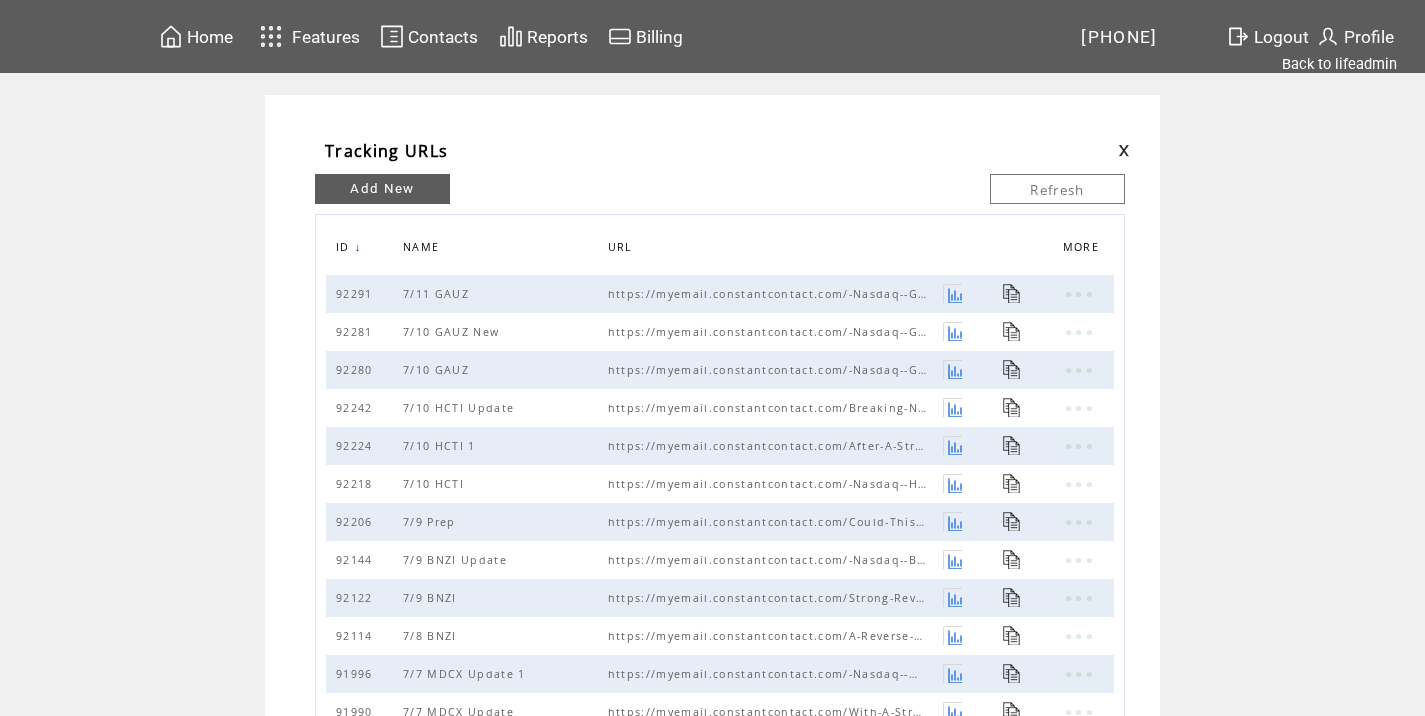 scroll, scrollTop: 0, scrollLeft: 0, axis: both 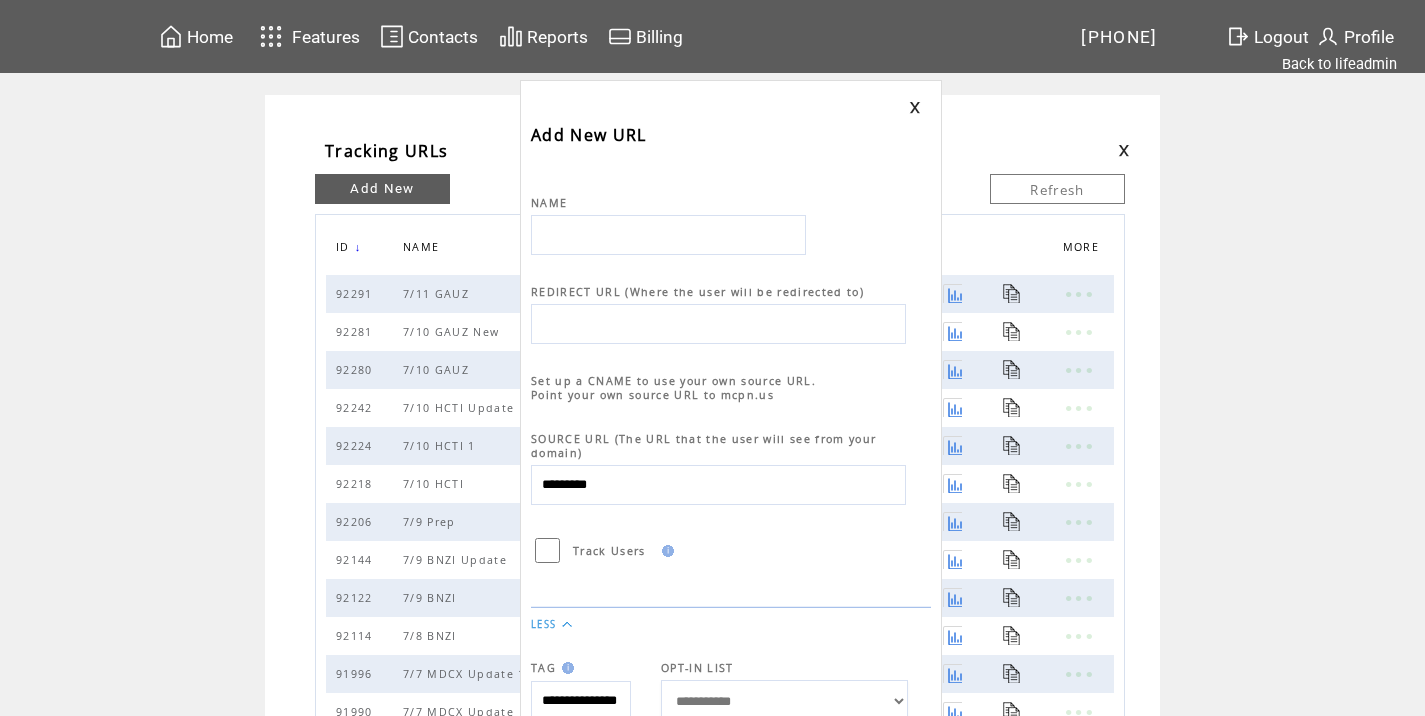 click at bounding box center [668, 235] 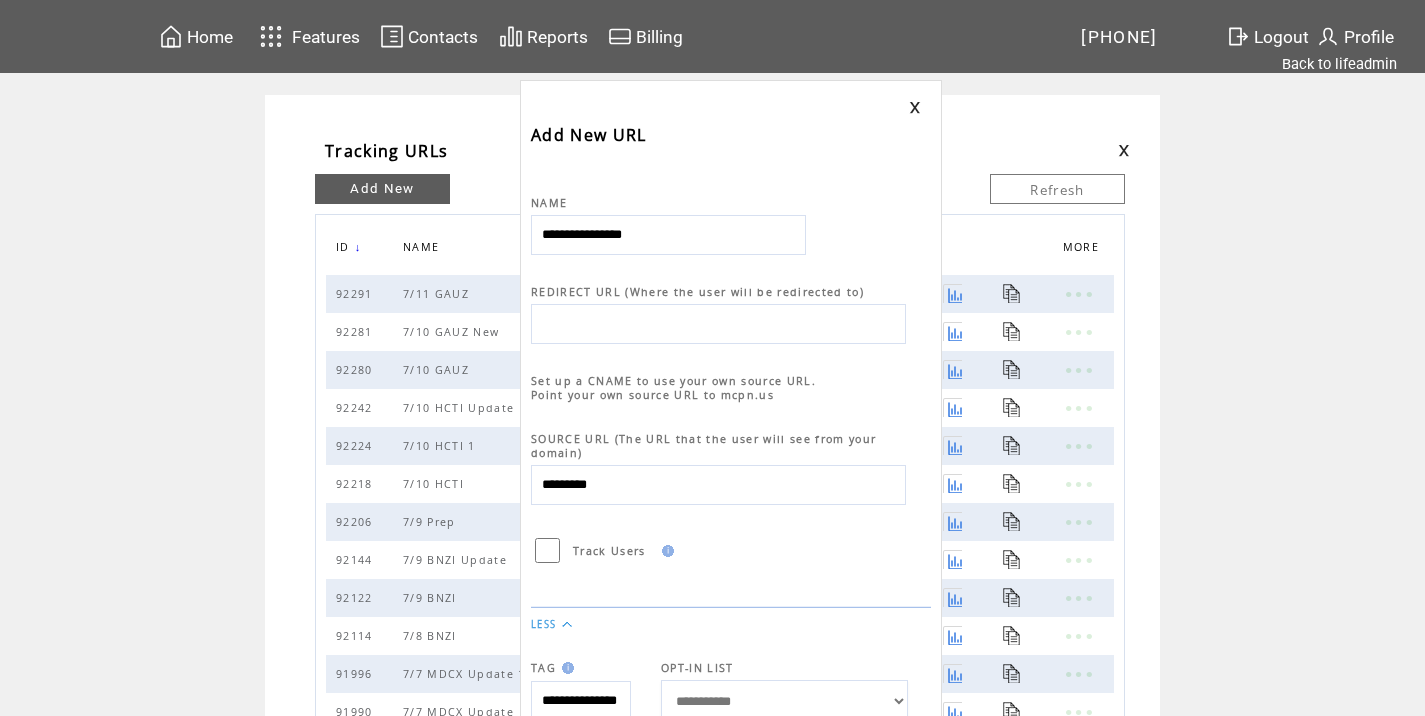 type on "**********" 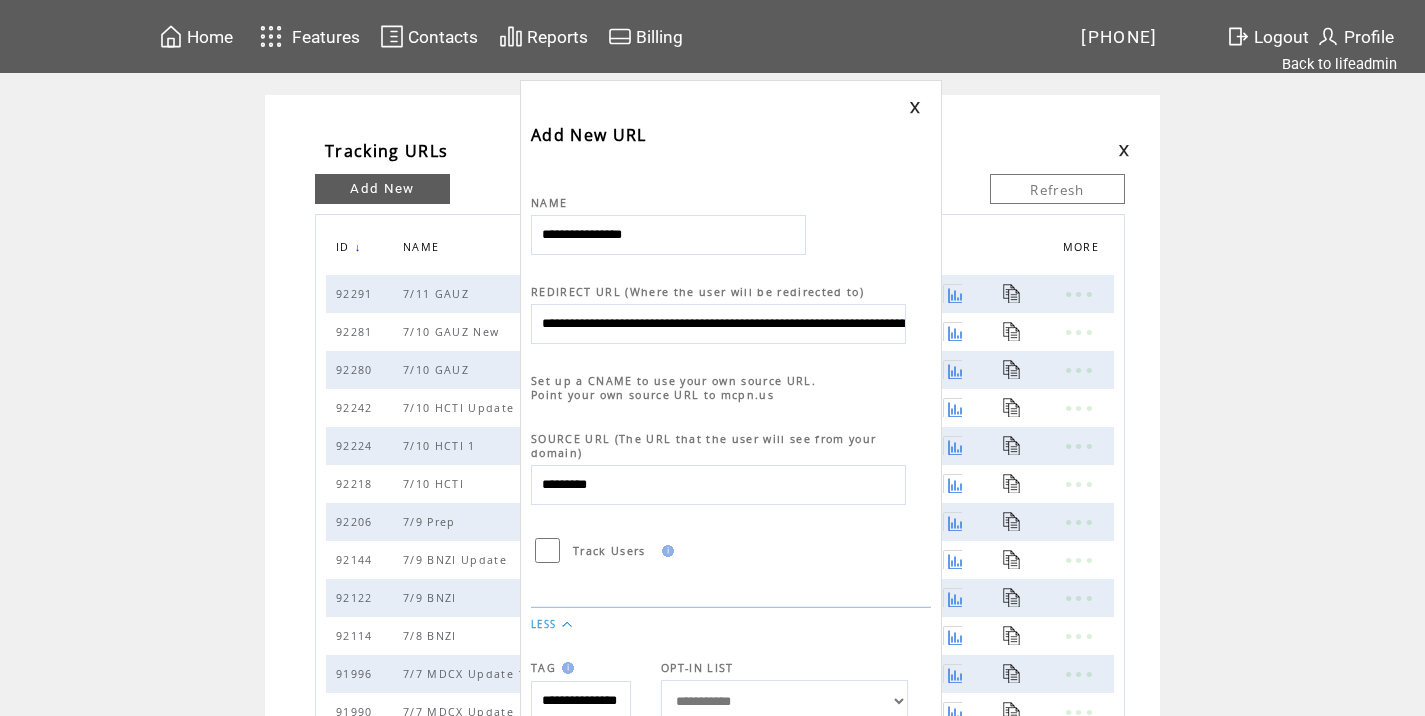 scroll, scrollTop: 0, scrollLeft: 888, axis: horizontal 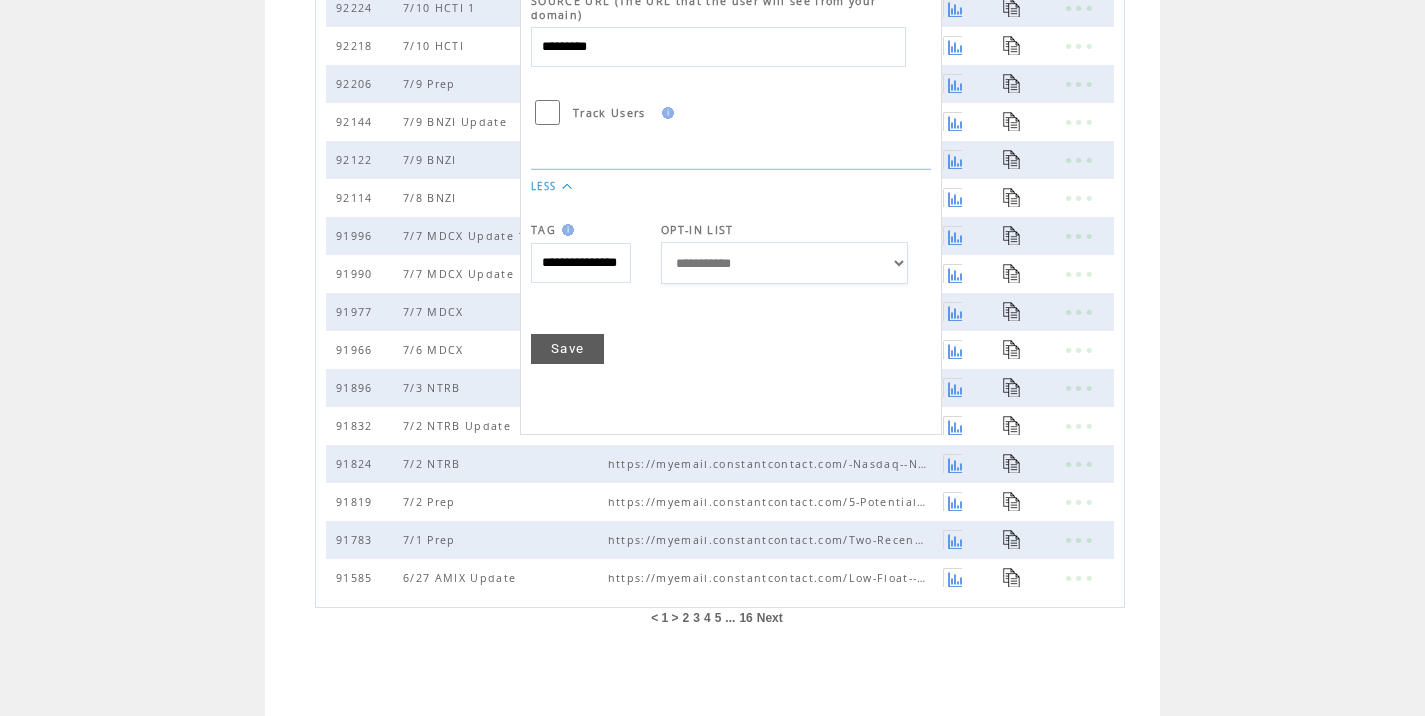 type on "**********" 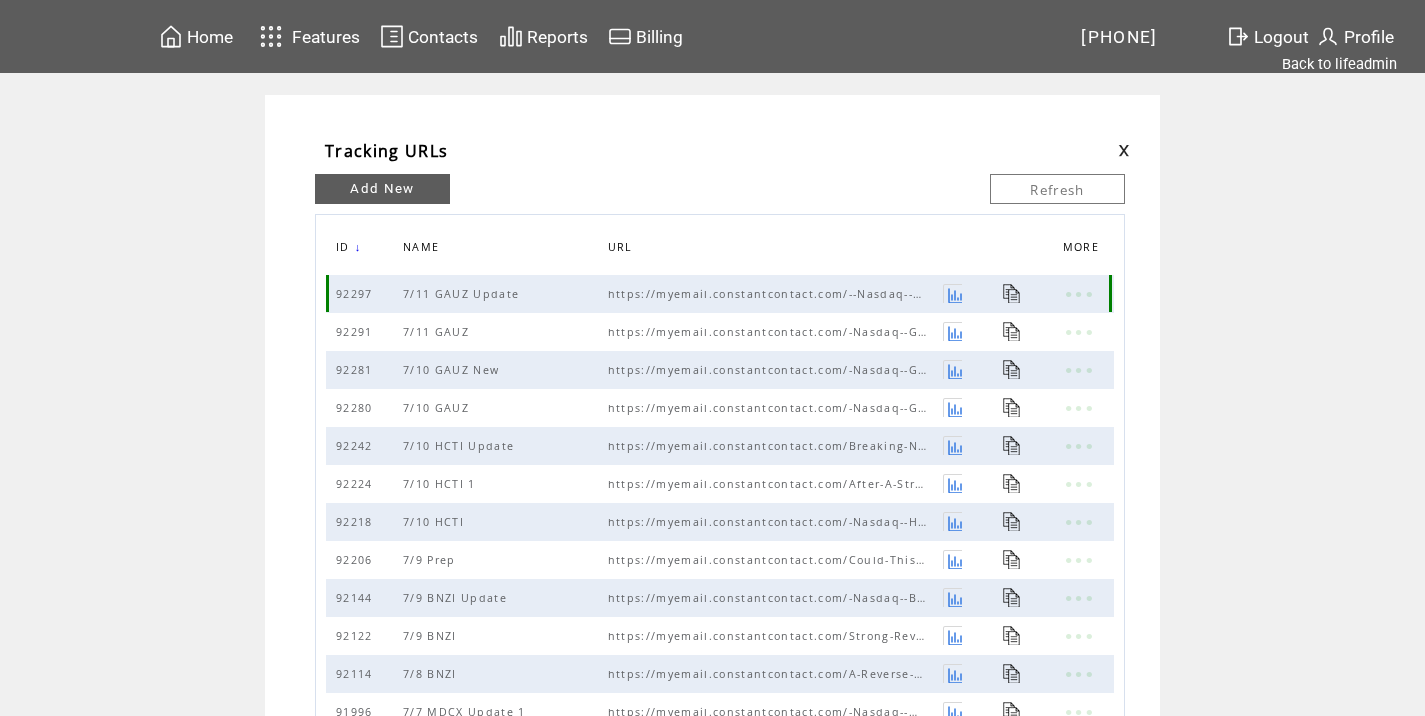 click at bounding box center [1012, 293] 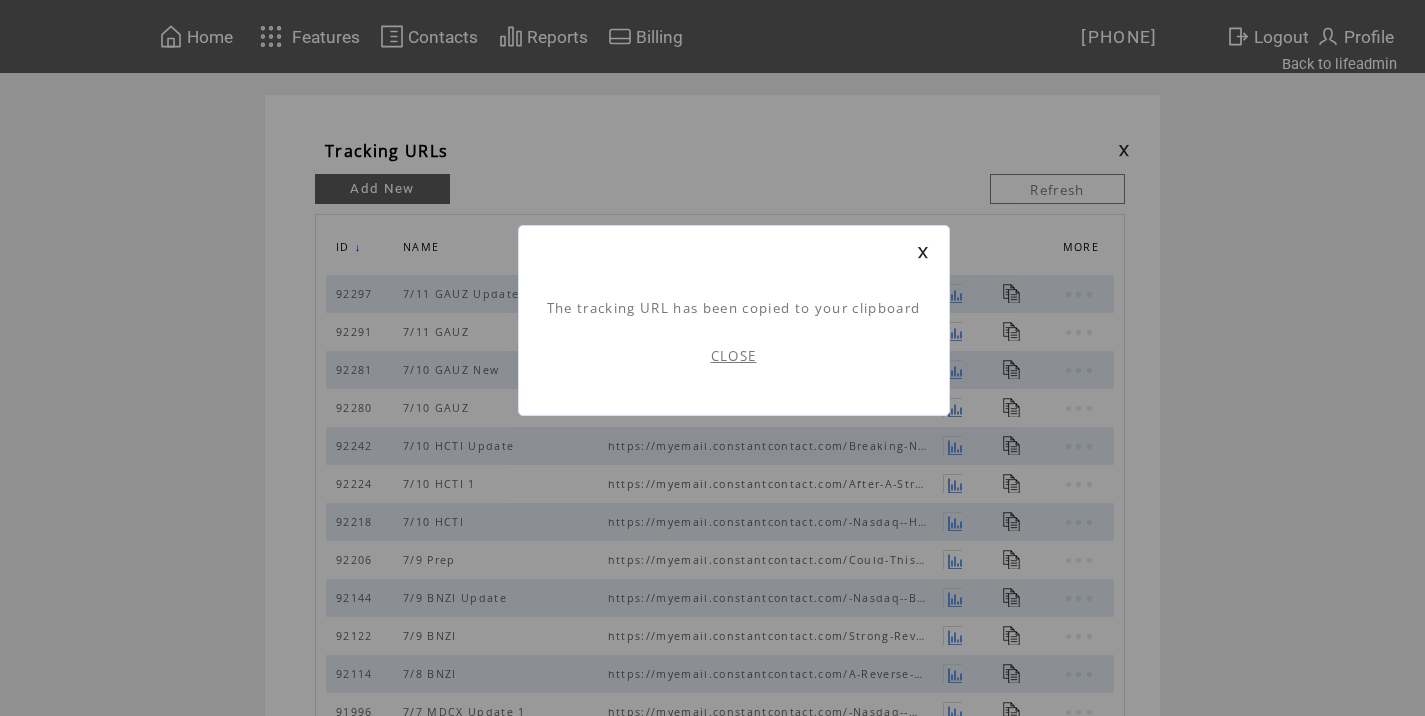 scroll, scrollTop: 1, scrollLeft: 0, axis: vertical 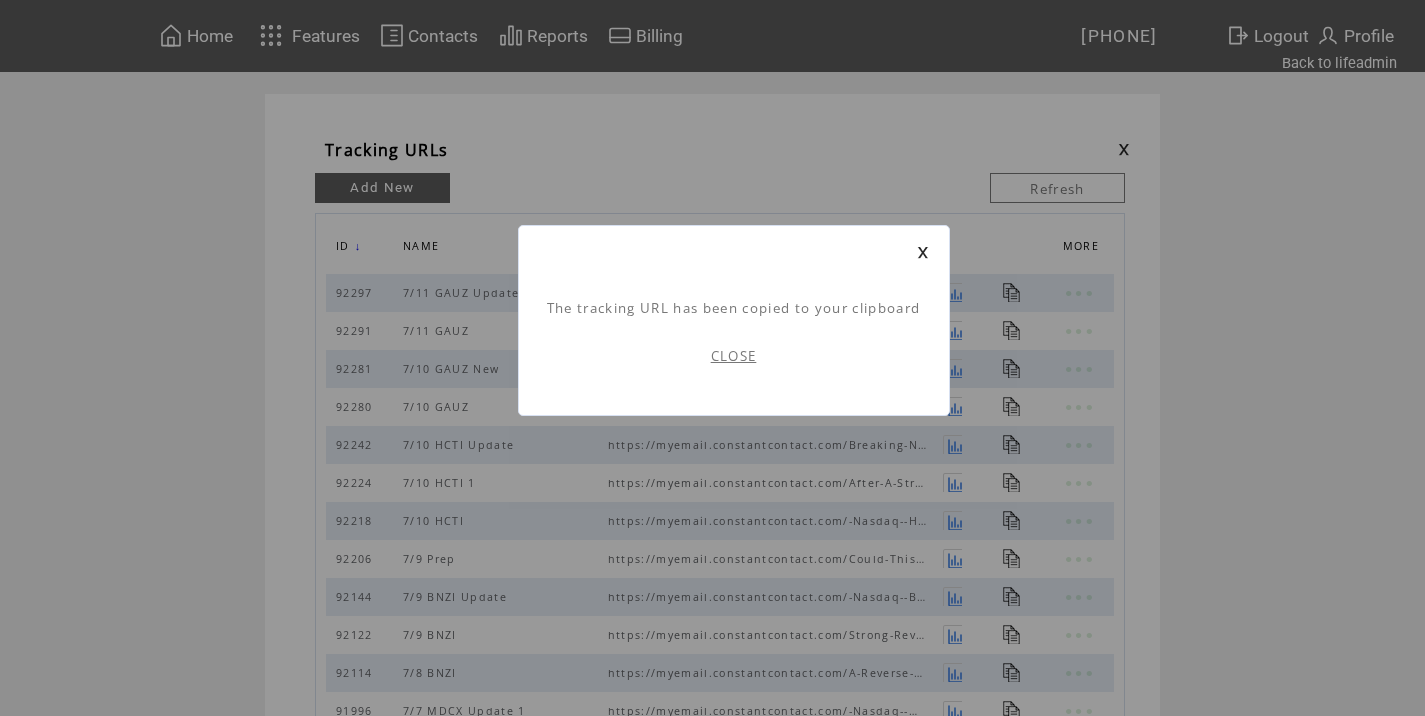 click on "CLOSE" at bounding box center (734, 356) 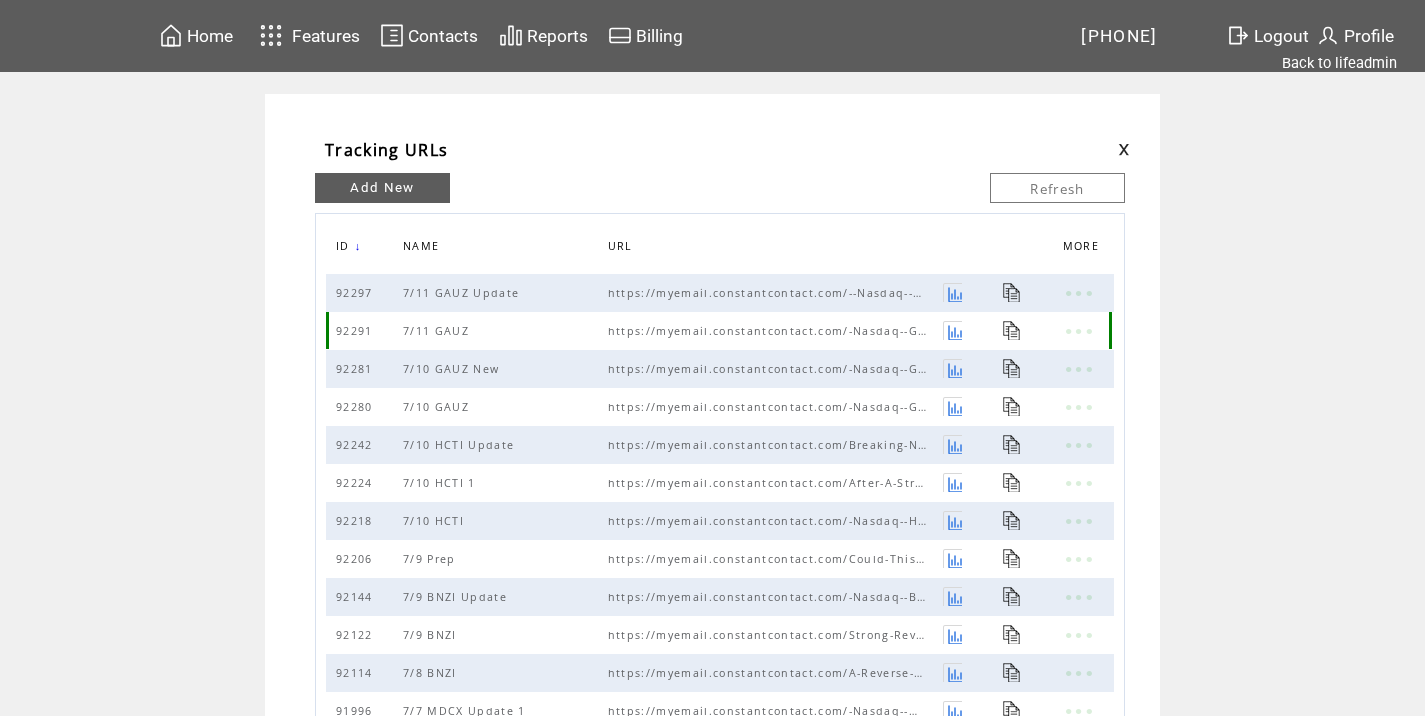 scroll, scrollTop: 0, scrollLeft: 0, axis: both 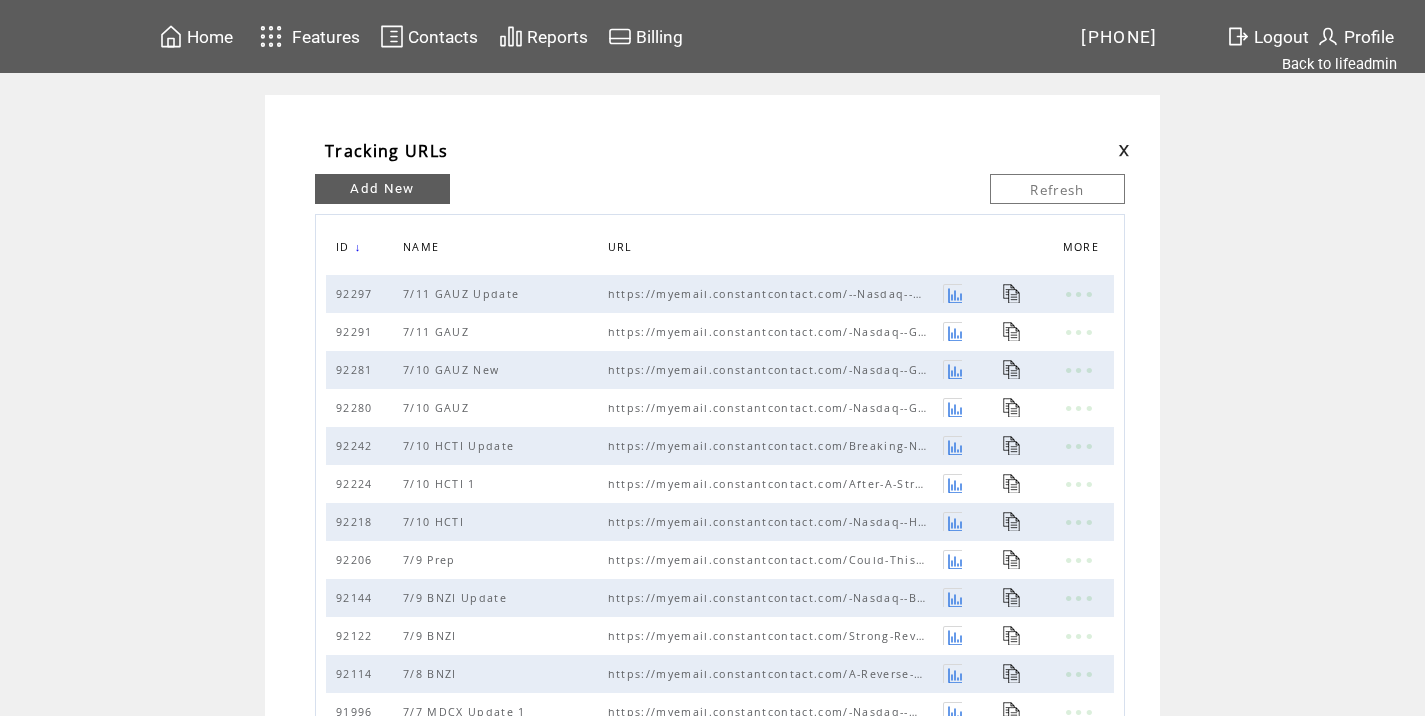 click at bounding box center [1124, 150] 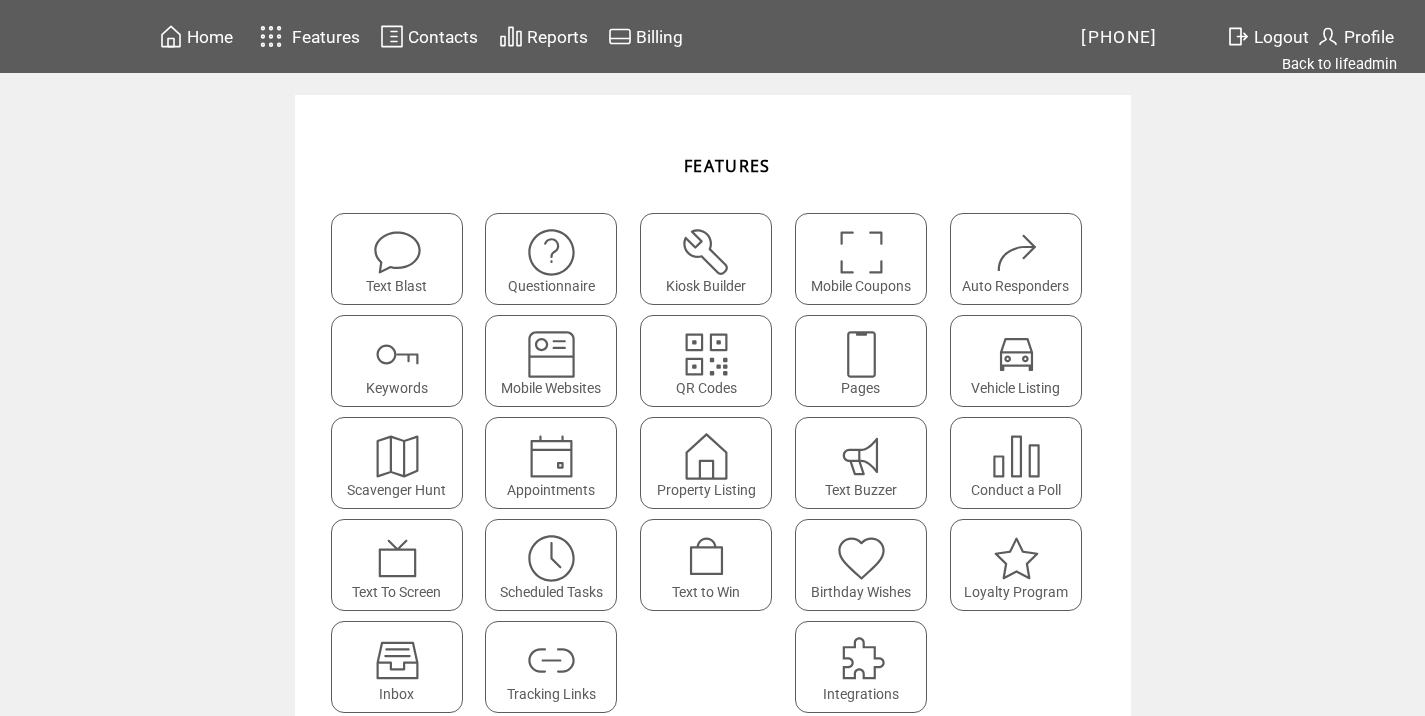 scroll, scrollTop: 0, scrollLeft: 0, axis: both 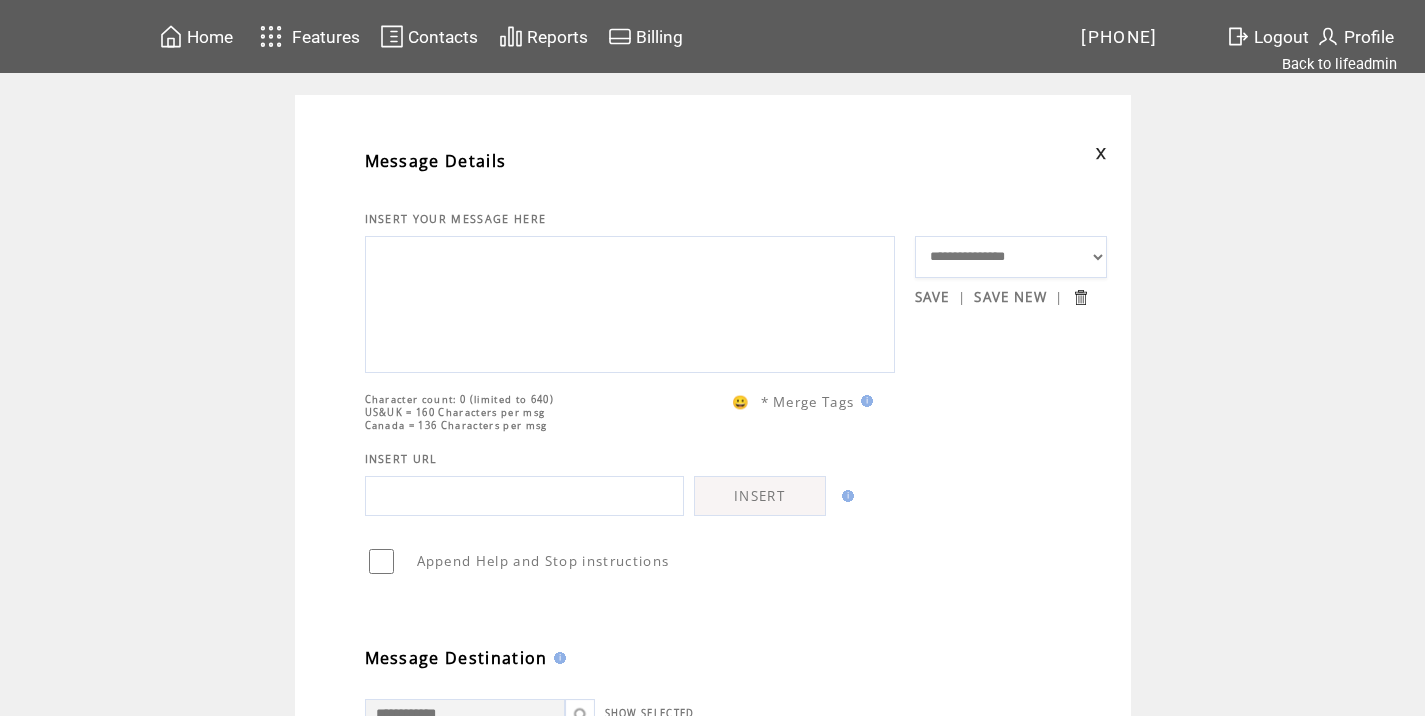 click at bounding box center (630, 302) 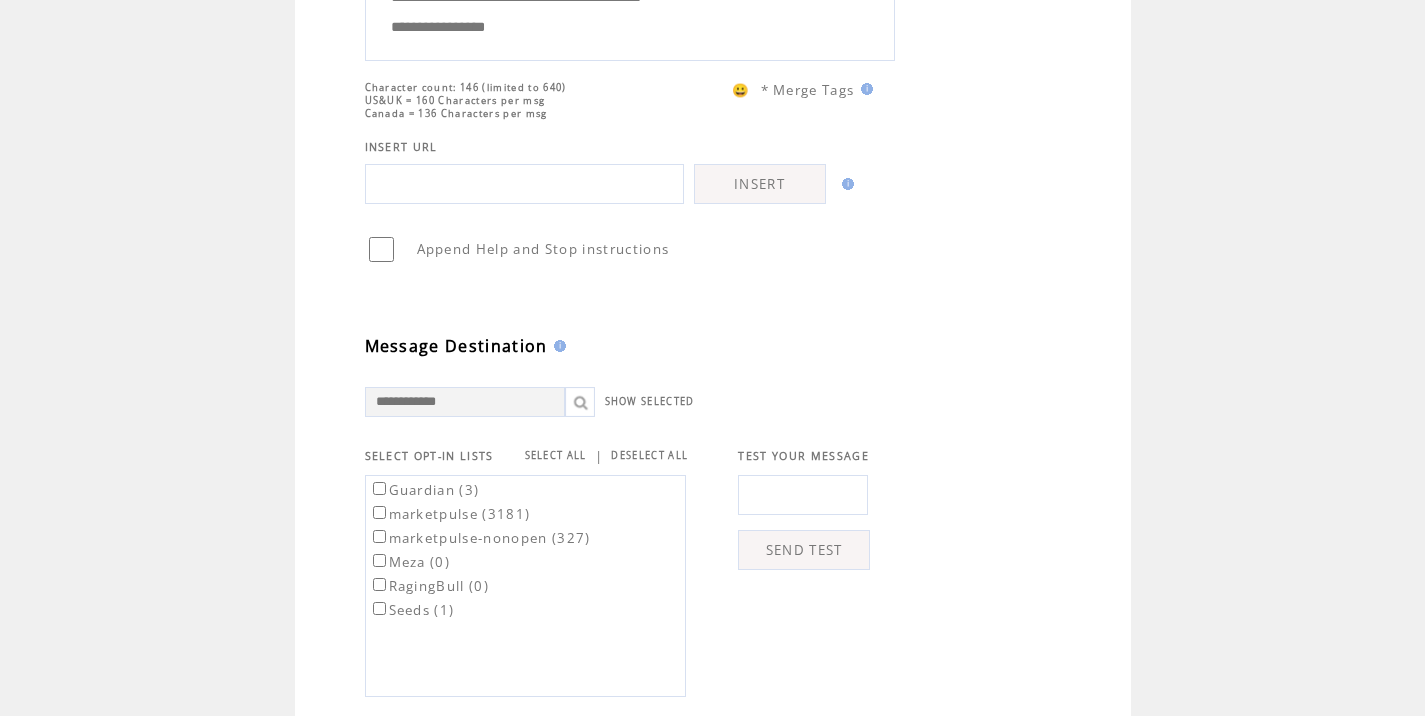scroll, scrollTop: 329, scrollLeft: 0, axis: vertical 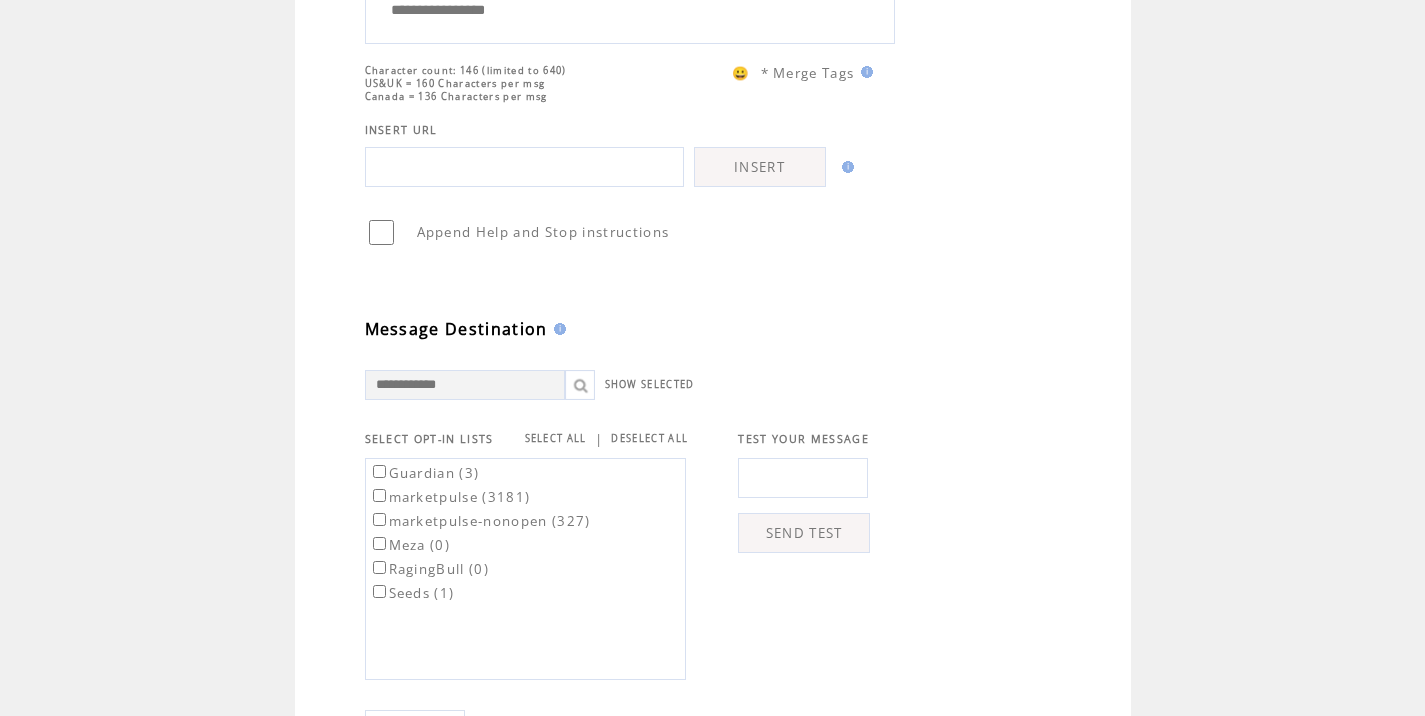 type on "**********" 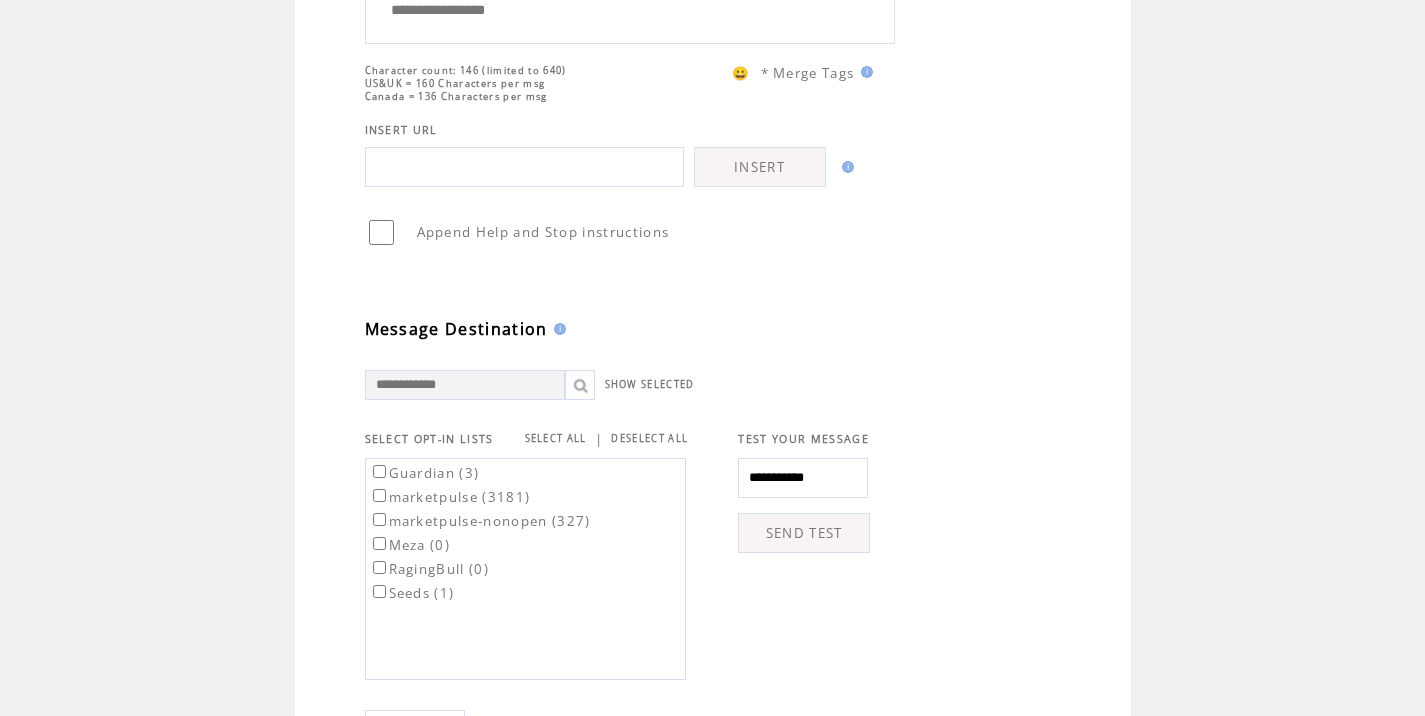 click on "SEND TEST" at bounding box center [804, 533] 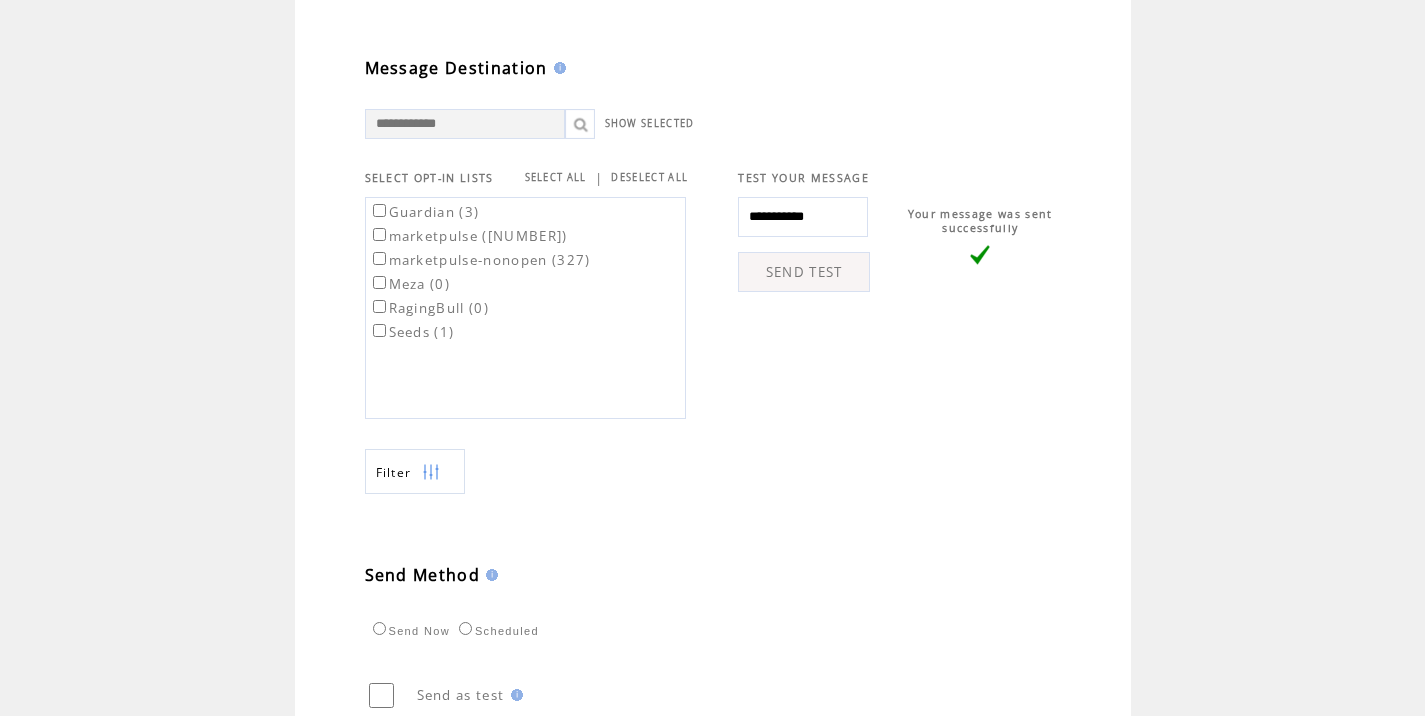 scroll, scrollTop: 728, scrollLeft: 0, axis: vertical 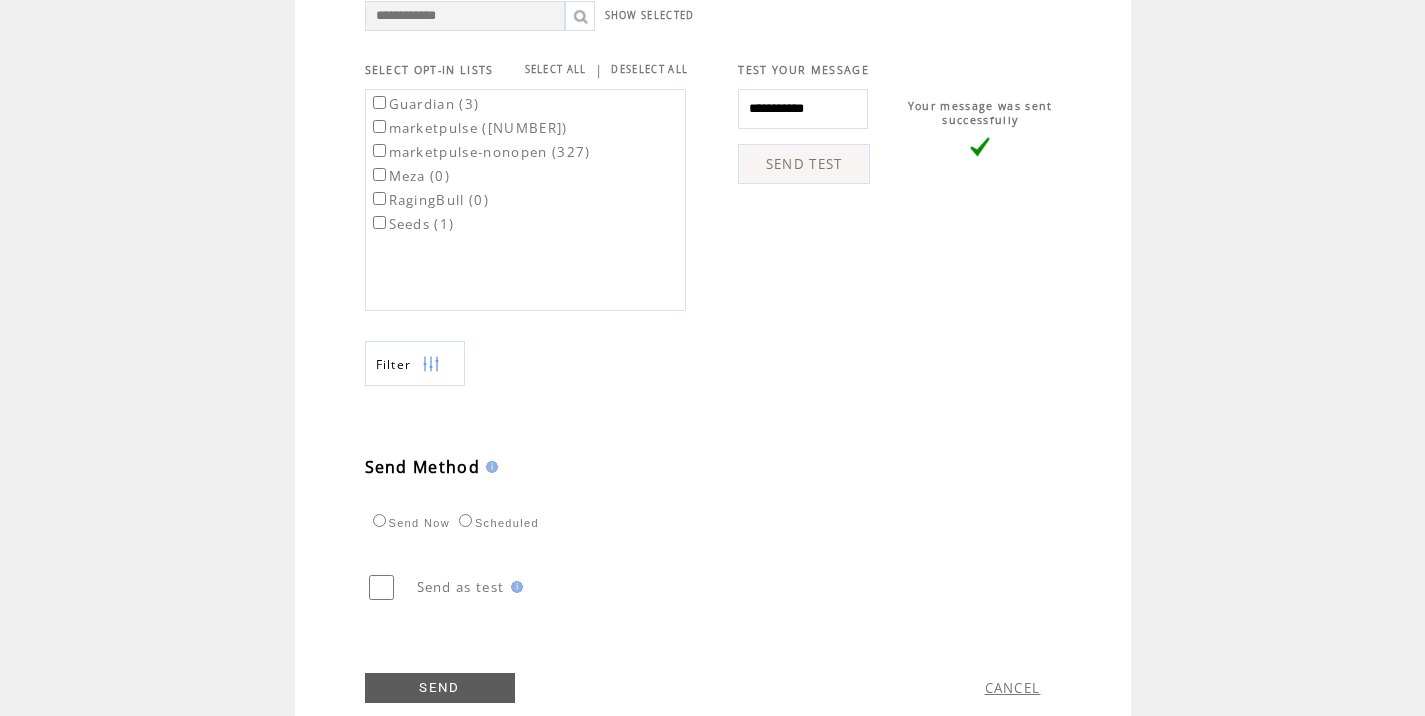 click on "marketpulse (3181)" at bounding box center [468, 128] 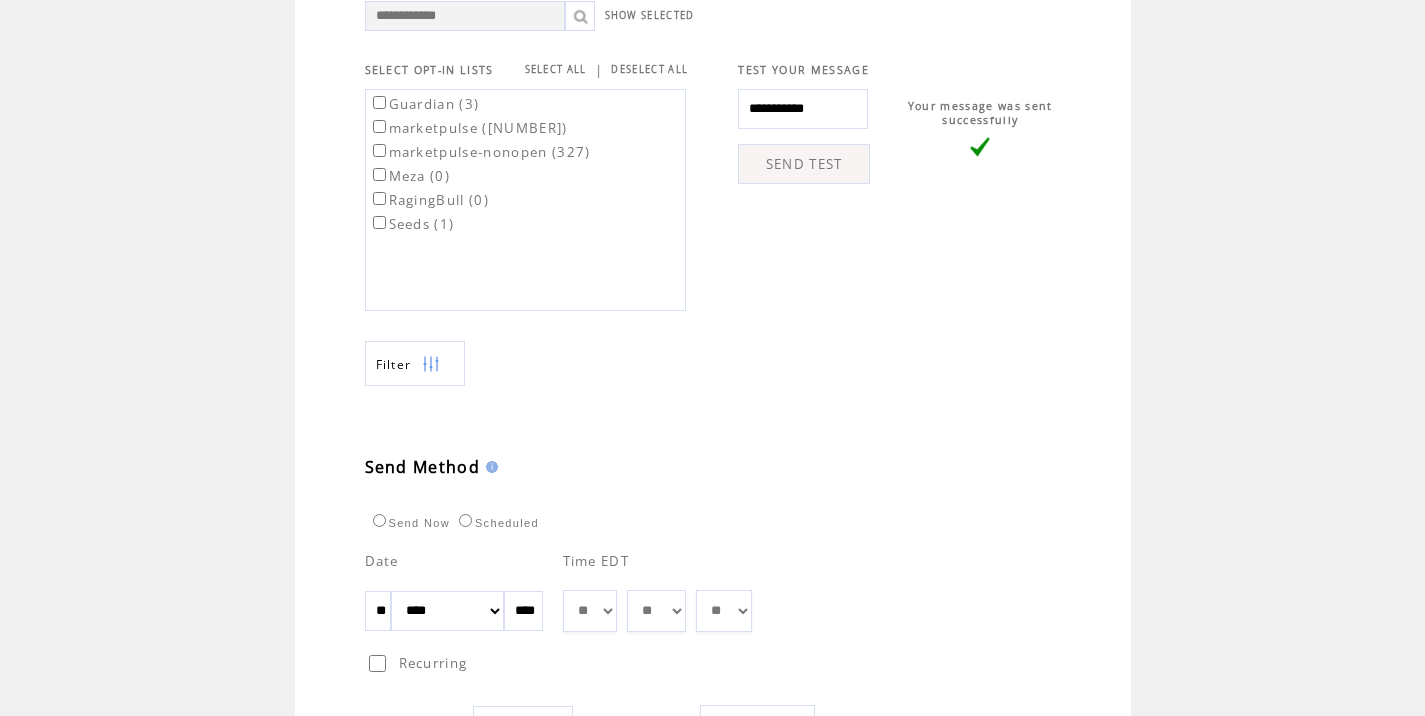 click on "** 	 ** 	 ** 	 ** 	 ** 	 ** 	 ** 	 ** 	 ** 	 ** 	 ** 	 ** 	 **" at bounding box center (590, 611) 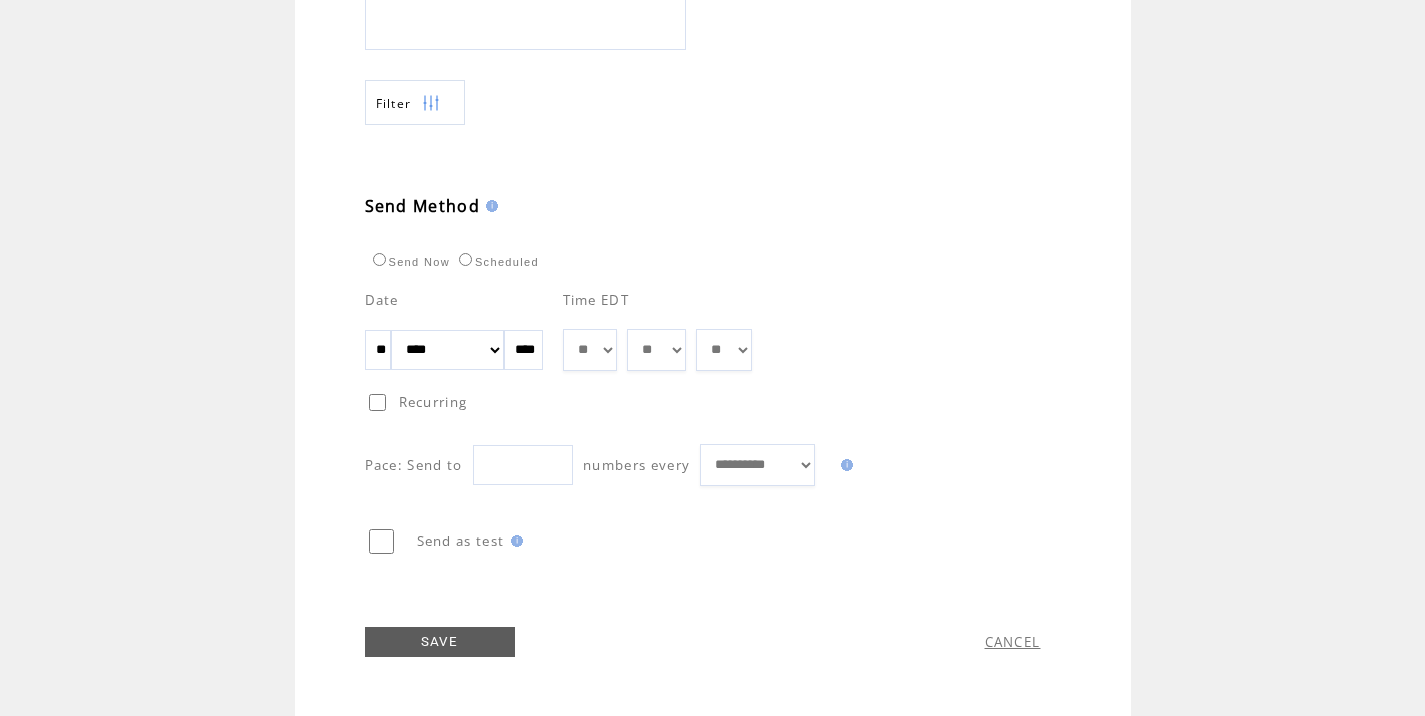 click on "SAVE" at bounding box center [440, 642] 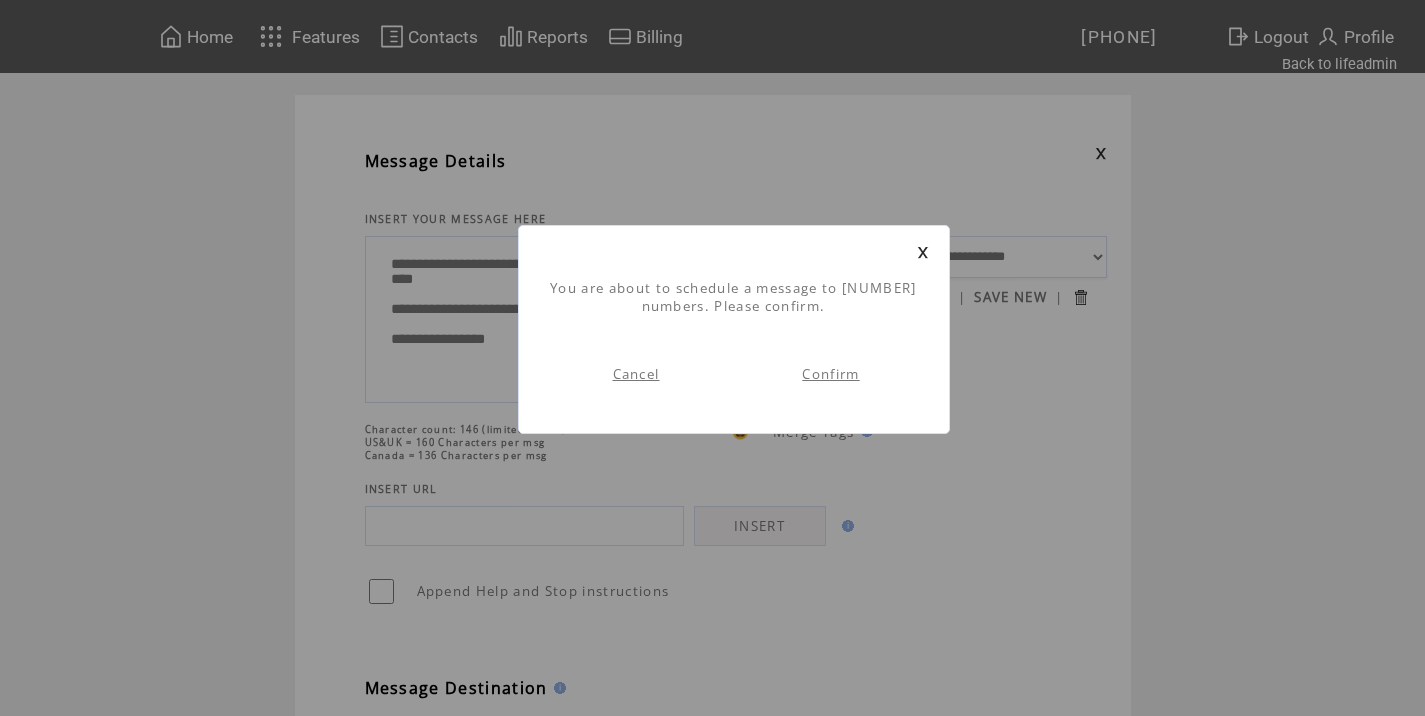 scroll, scrollTop: 1, scrollLeft: 0, axis: vertical 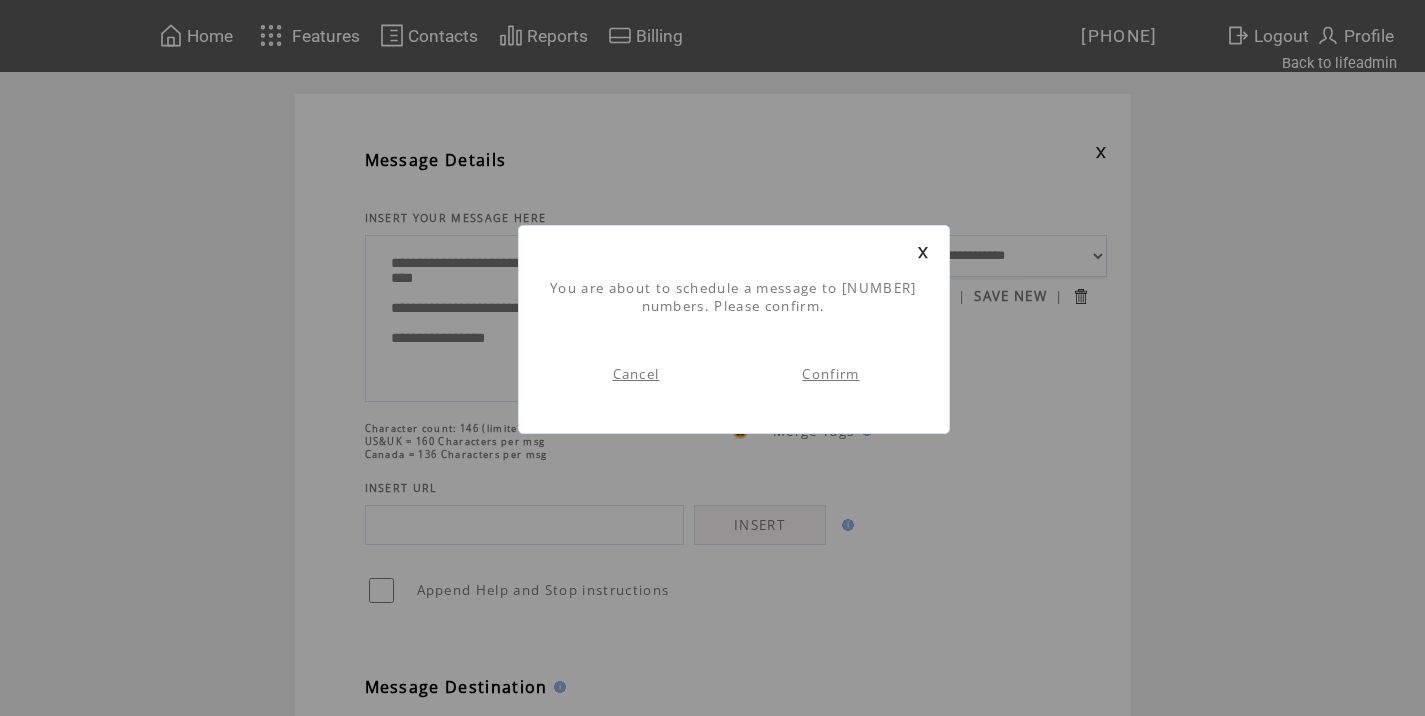 click on "Confirm" at bounding box center [830, 374] 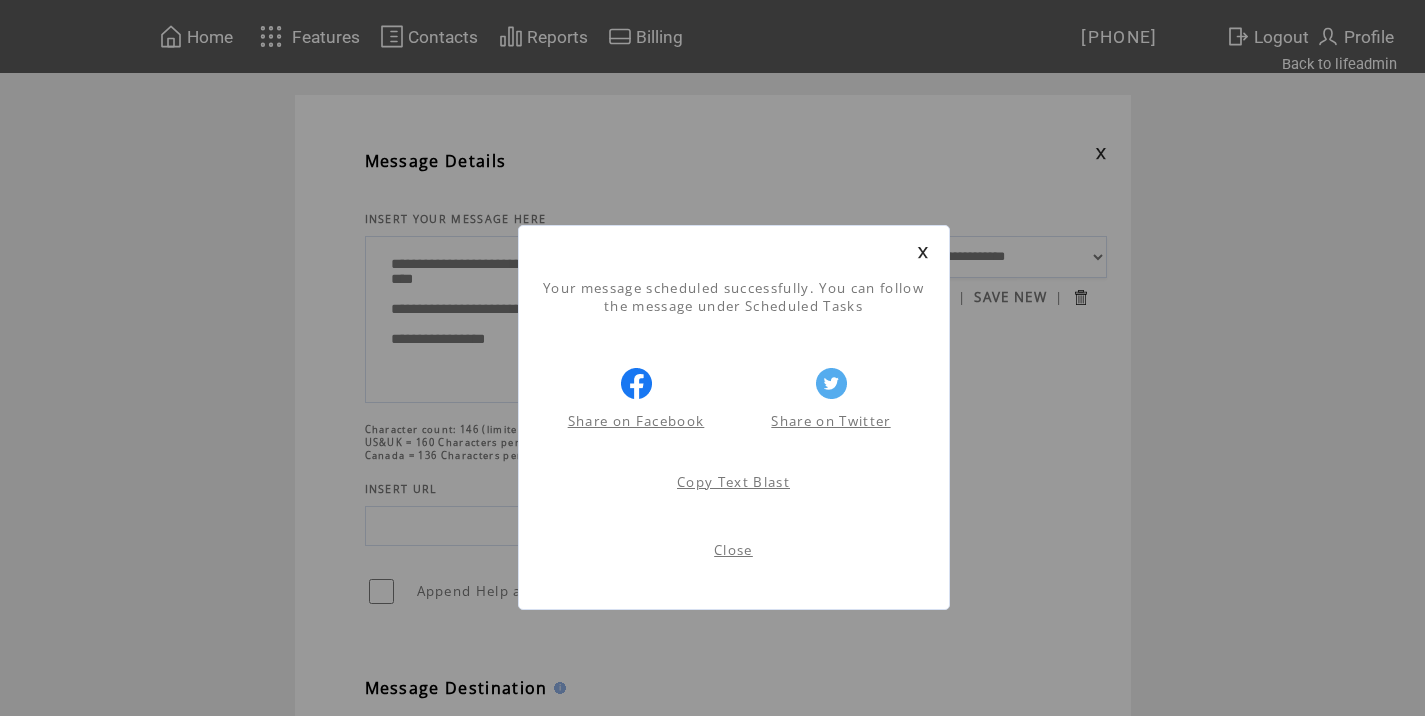 scroll, scrollTop: 1, scrollLeft: 0, axis: vertical 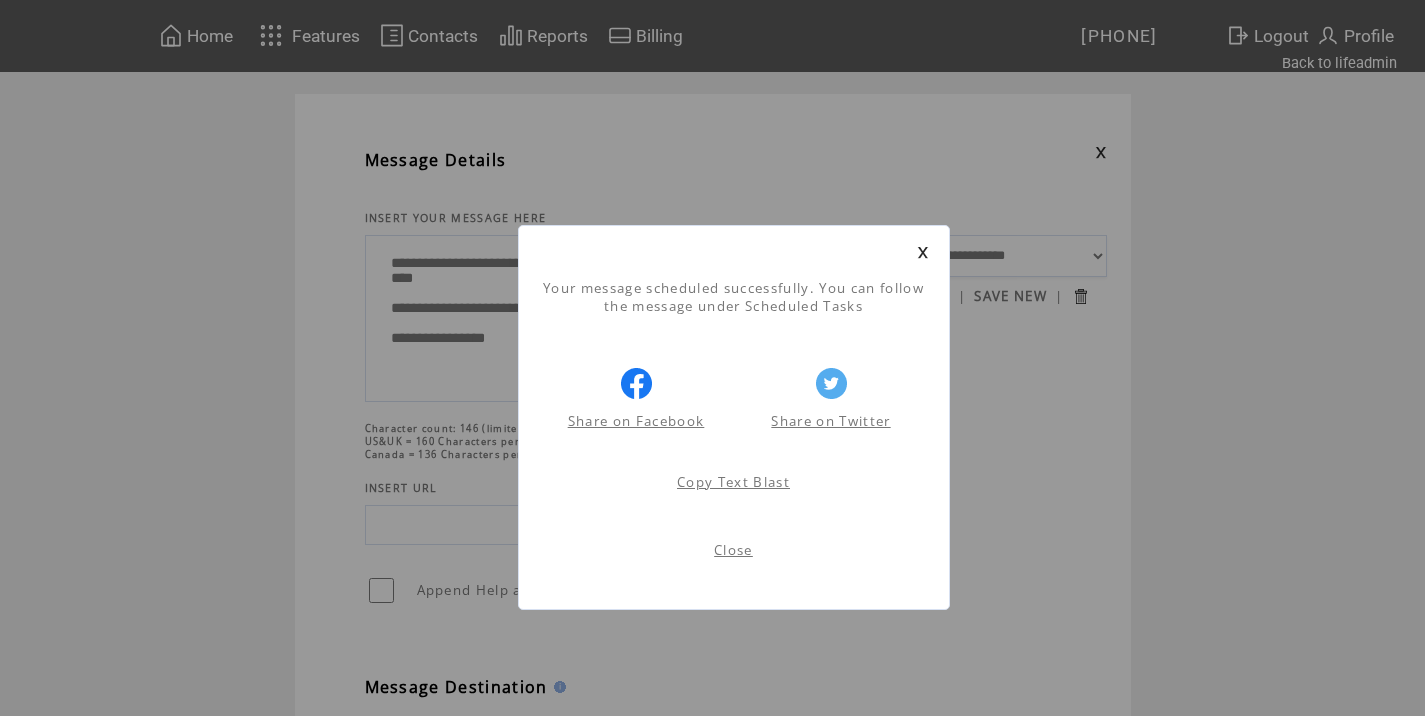 click on "Close" at bounding box center [733, 550] 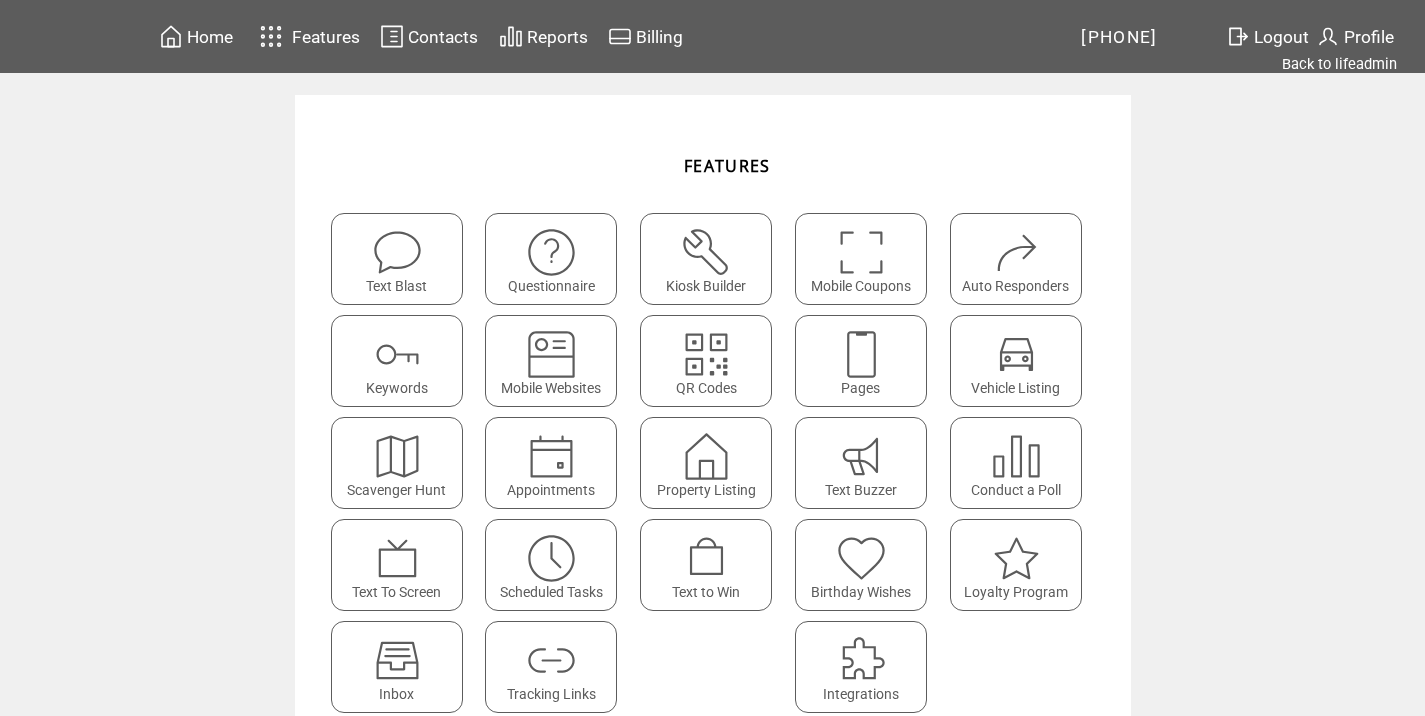 scroll, scrollTop: 0, scrollLeft: 0, axis: both 